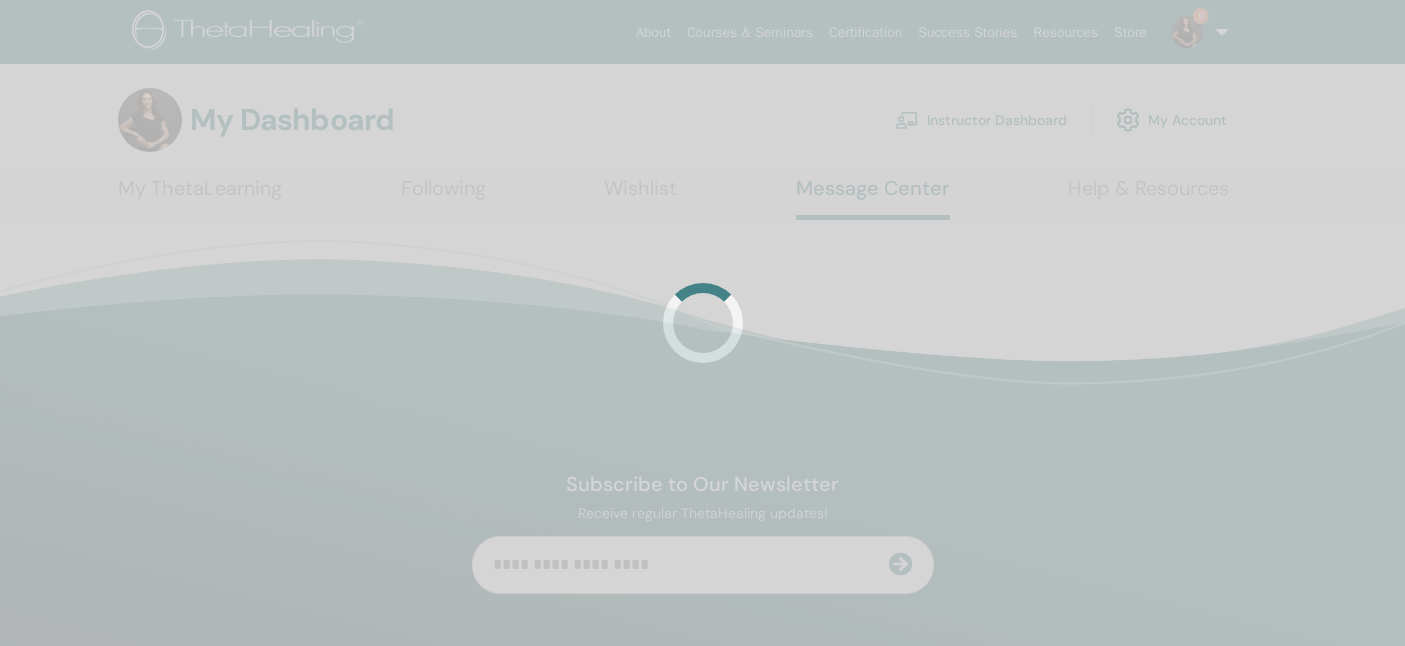 scroll, scrollTop: 0, scrollLeft: 0, axis: both 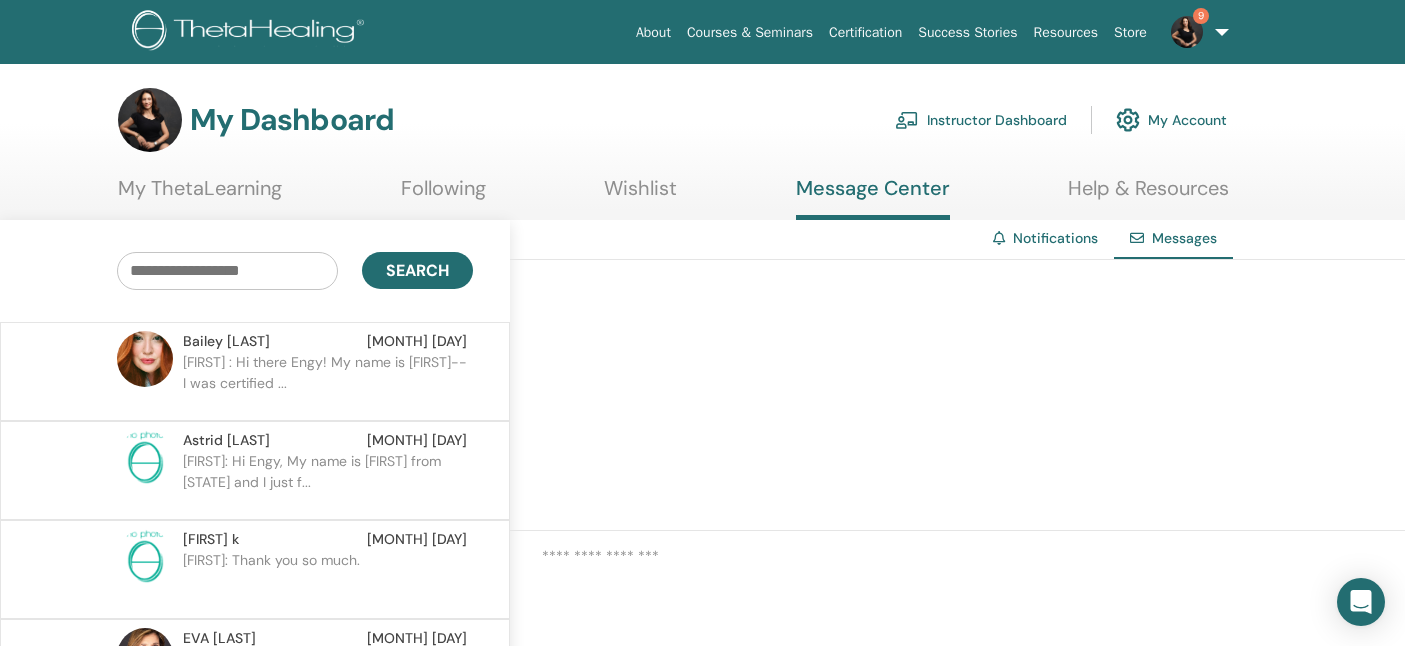 click on "Bailey : Hi there Engy! My name is Bailey-- I was certified ..." at bounding box center (328, 382) 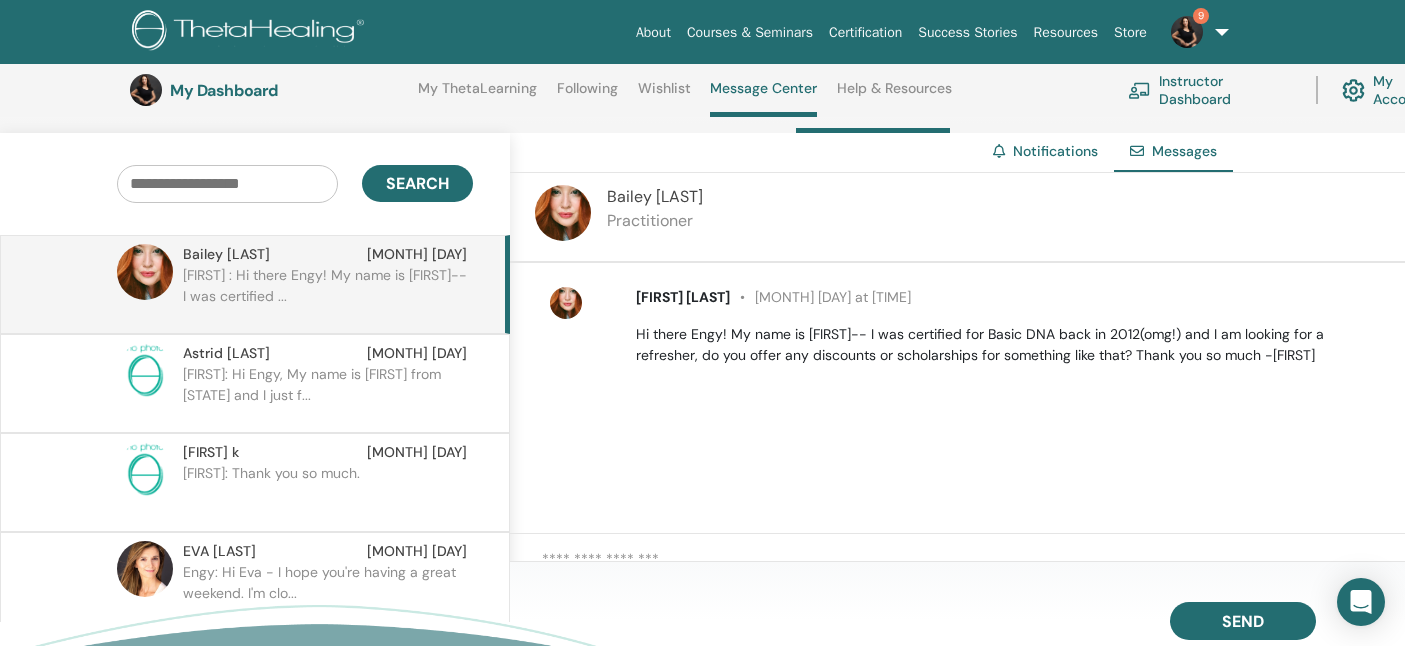 scroll, scrollTop: 198, scrollLeft: 0, axis: vertical 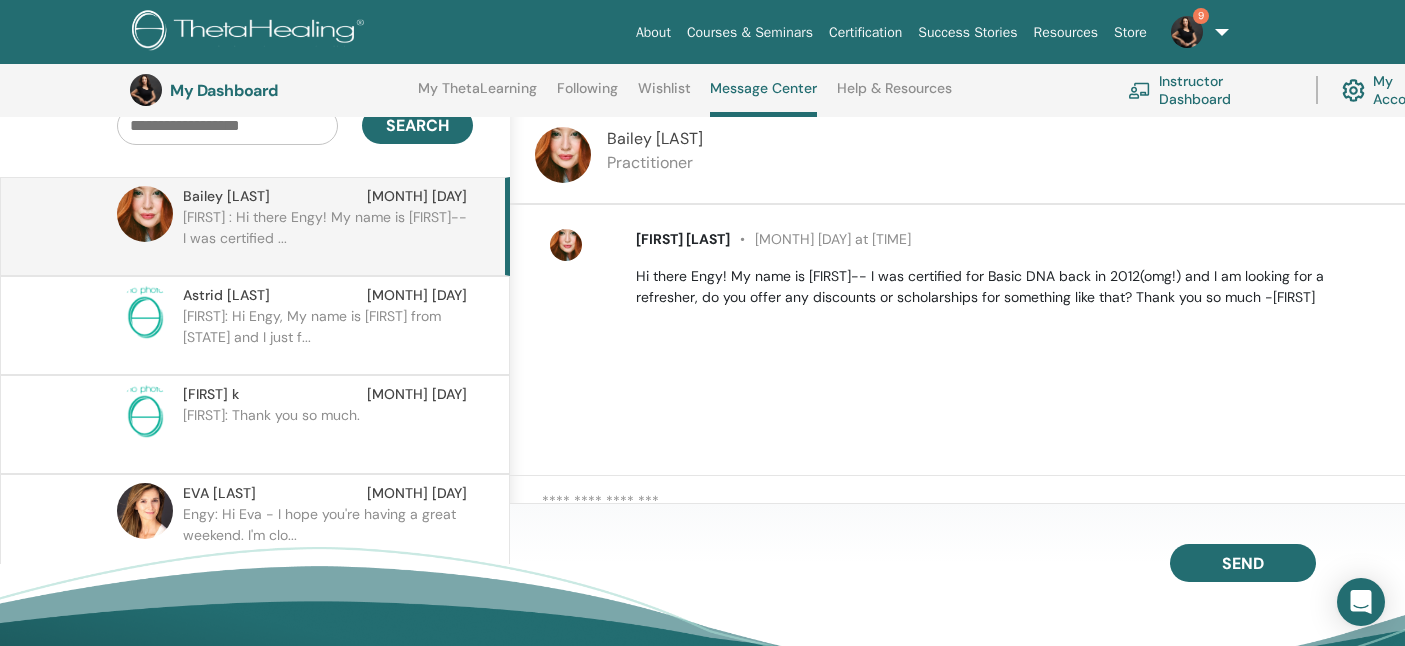 click at bounding box center (973, 508) 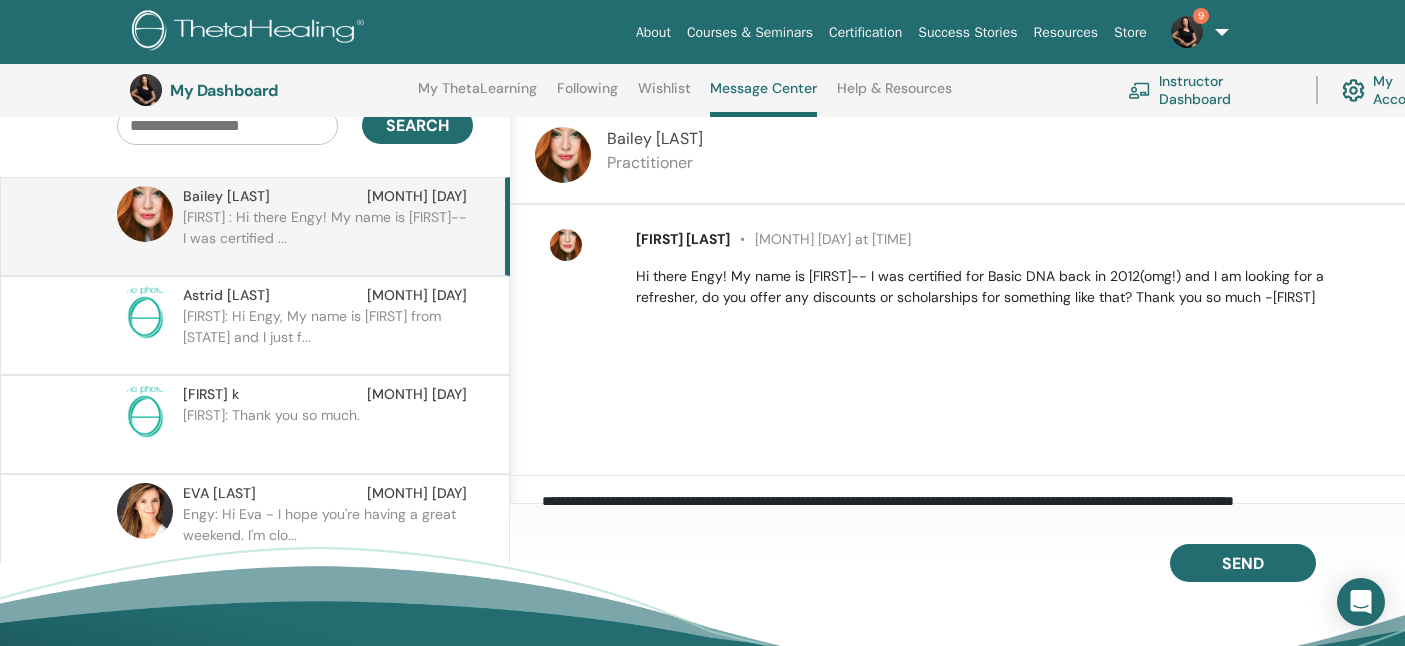 click on "**********" at bounding box center [973, 508] 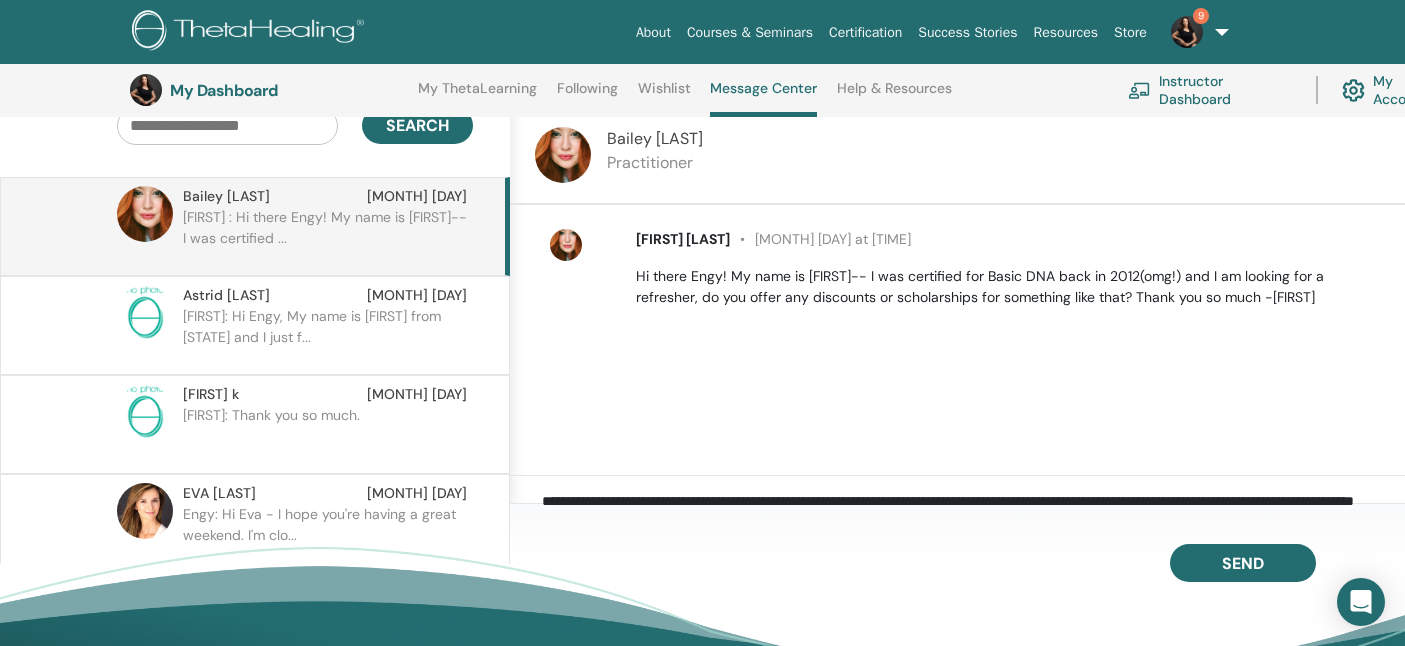 scroll, scrollTop: 7, scrollLeft: 0, axis: vertical 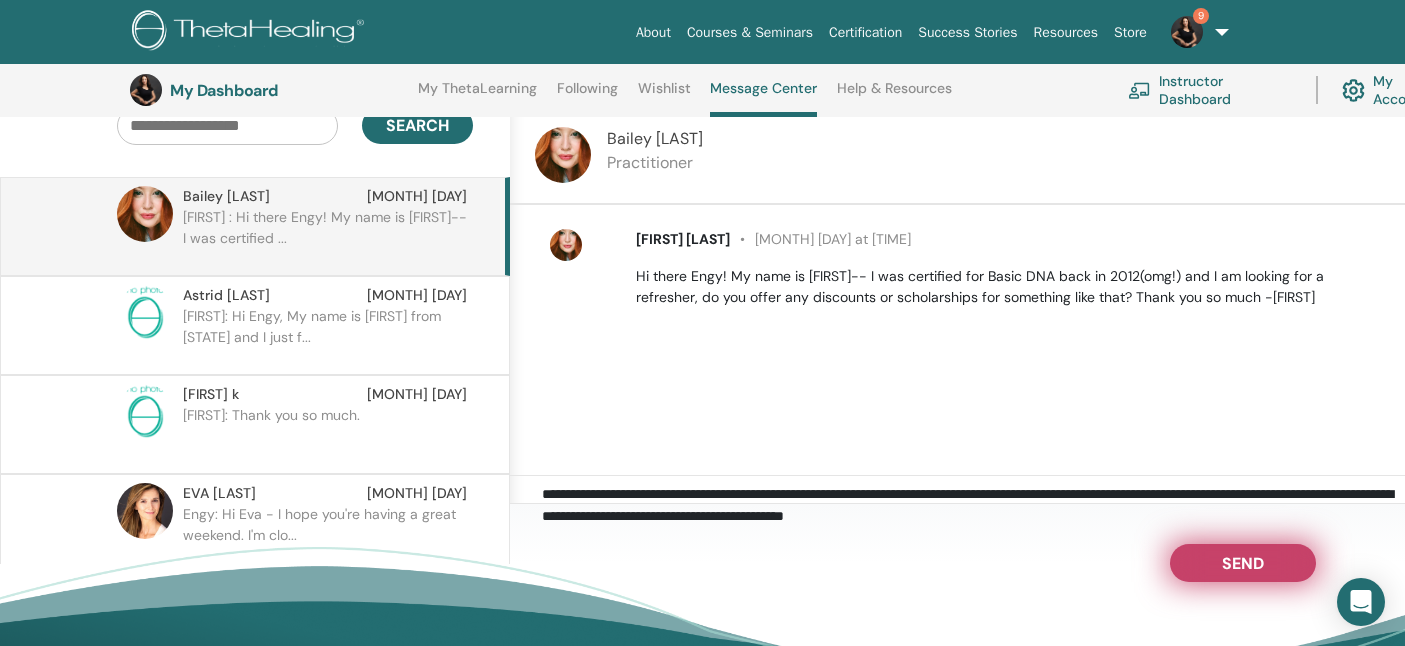 type on "**********" 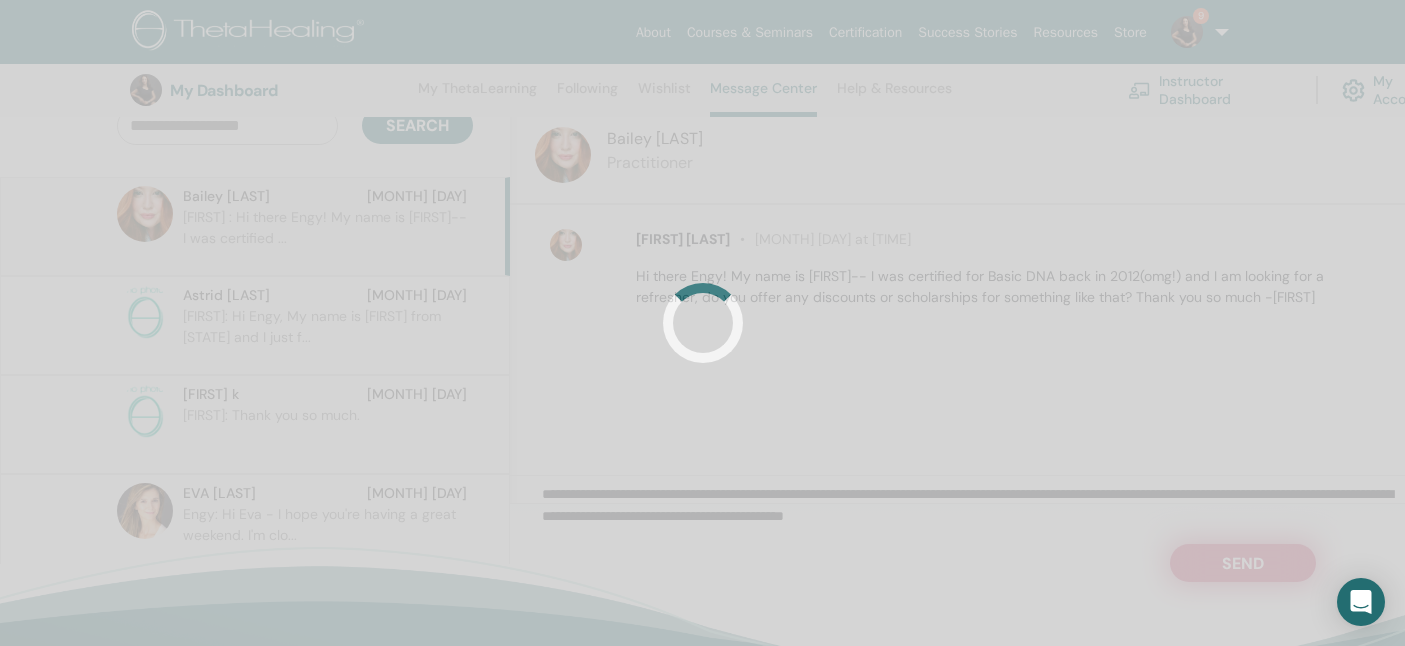 type 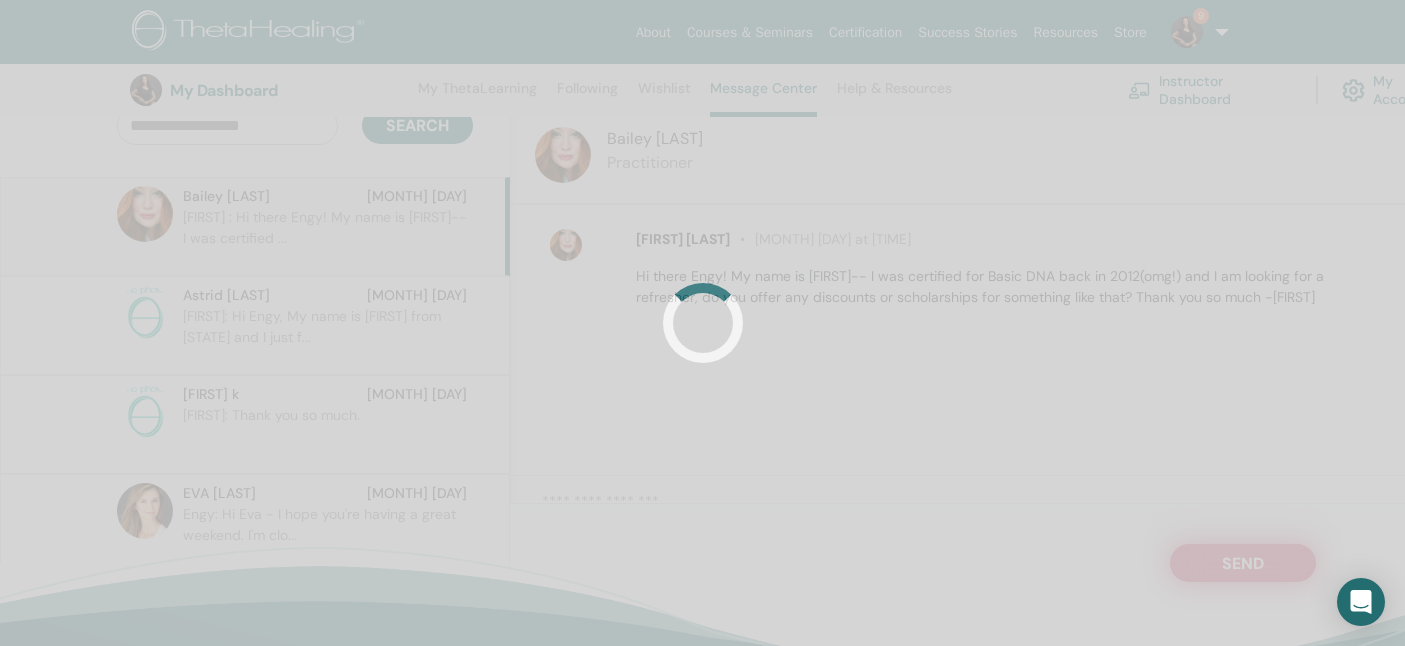 scroll, scrollTop: 0, scrollLeft: 0, axis: both 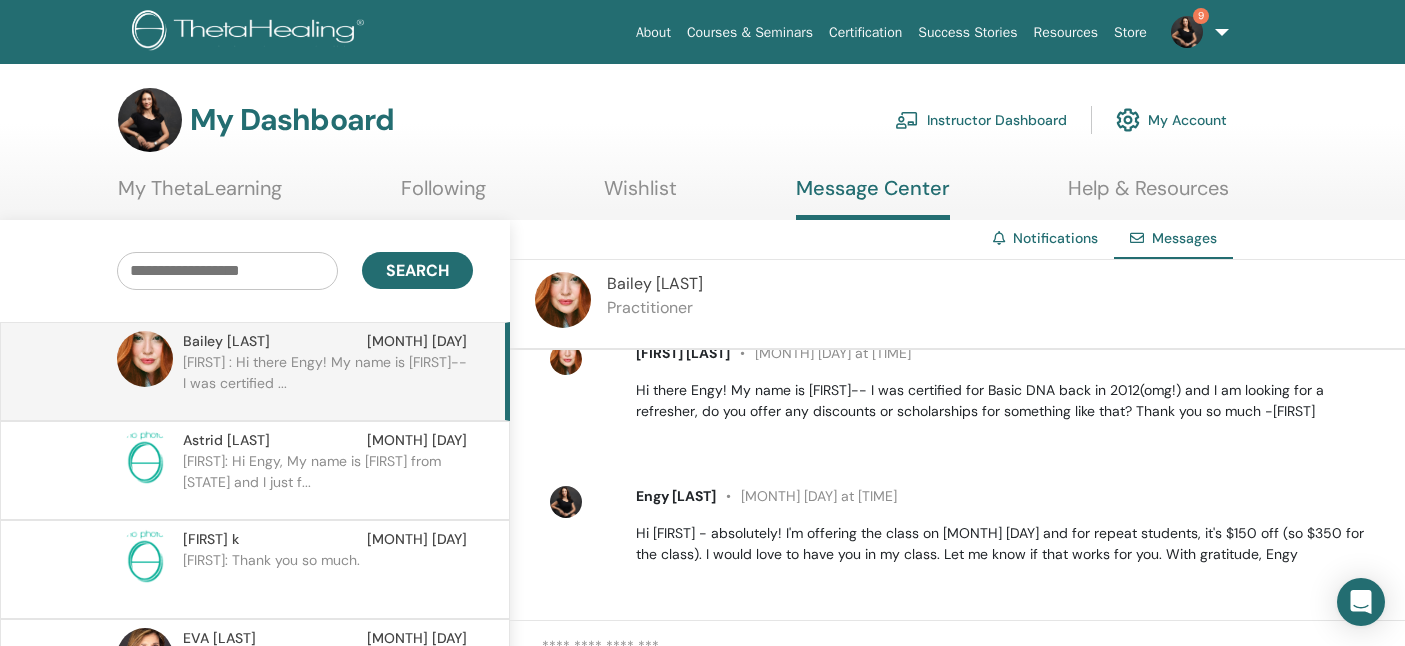 click on "Bailey : Hi there Engy! My name is Bailey-- I was certified ..." at bounding box center [328, 382] 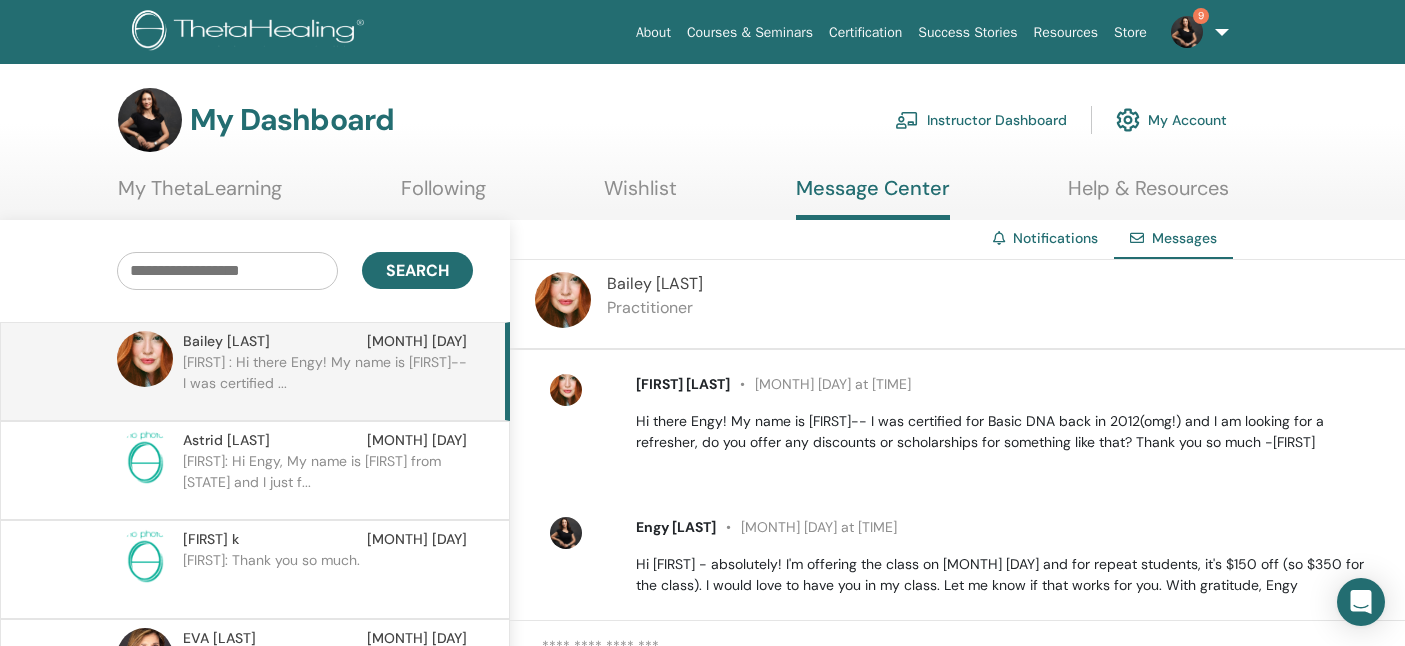 scroll, scrollTop: 31, scrollLeft: 0, axis: vertical 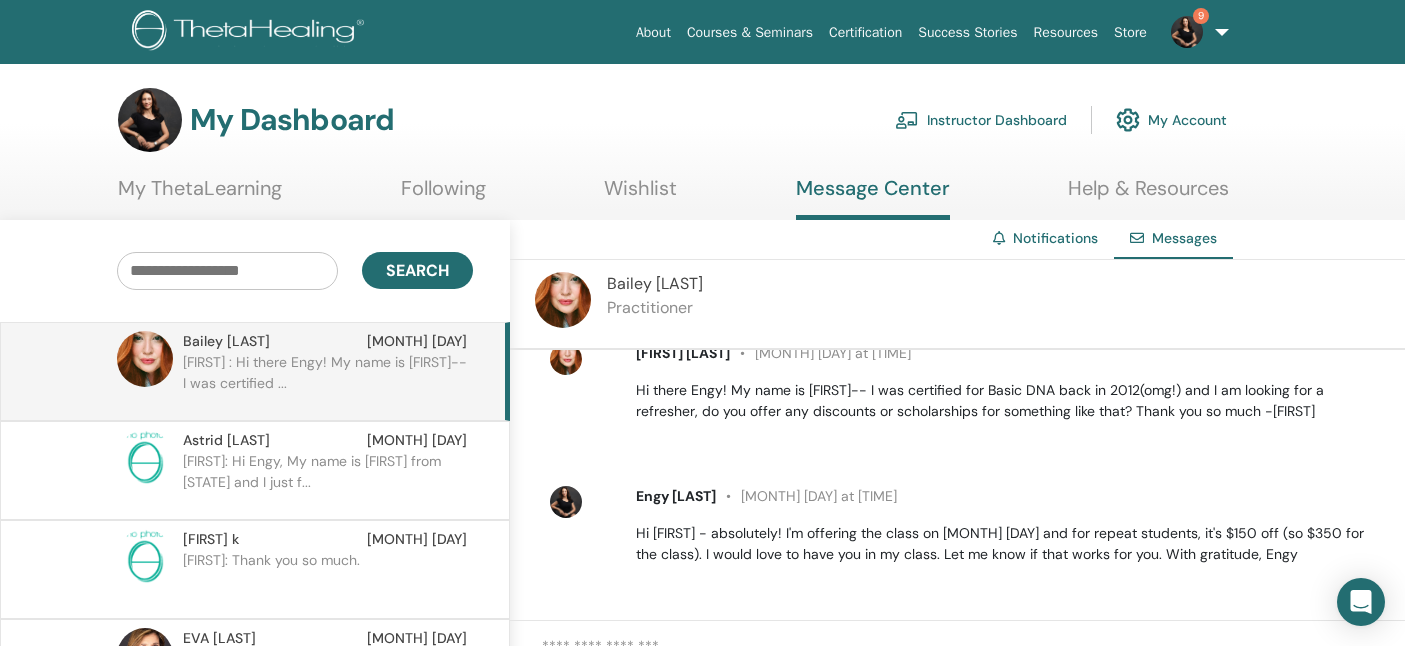 click at bounding box center (1187, 32) 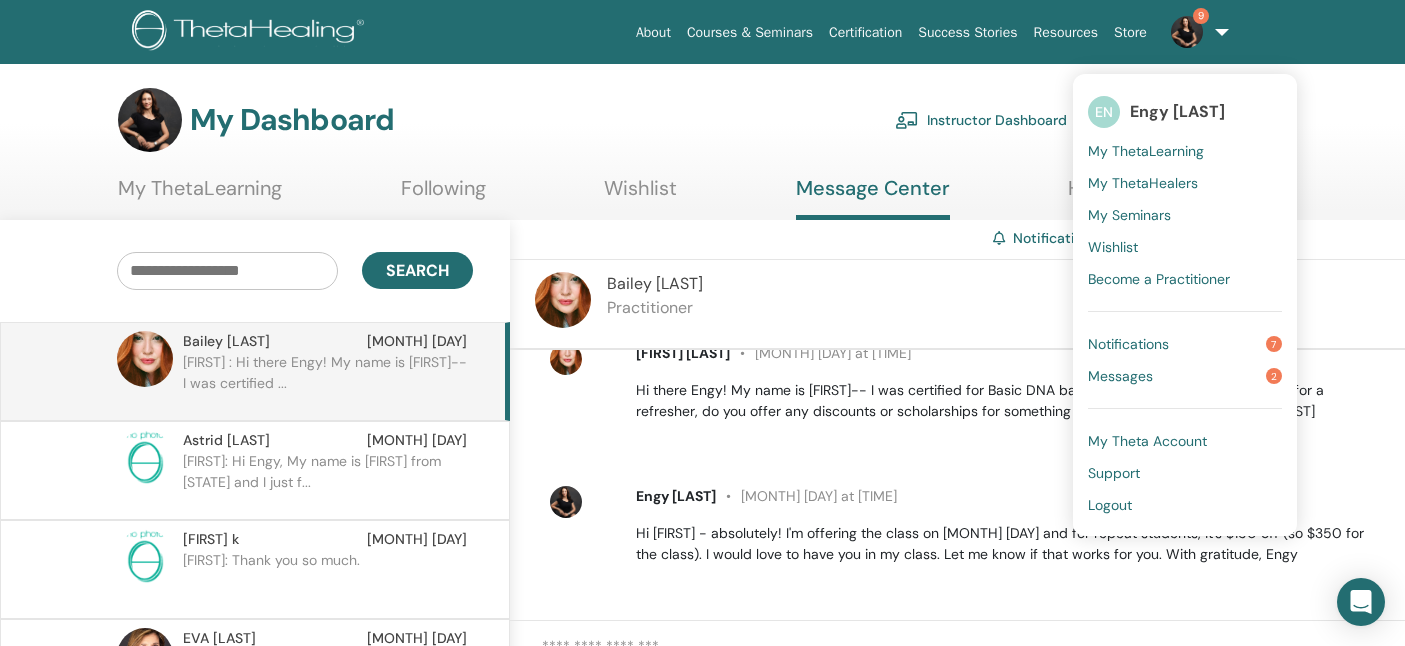click on "Notifications" at bounding box center (1128, 344) 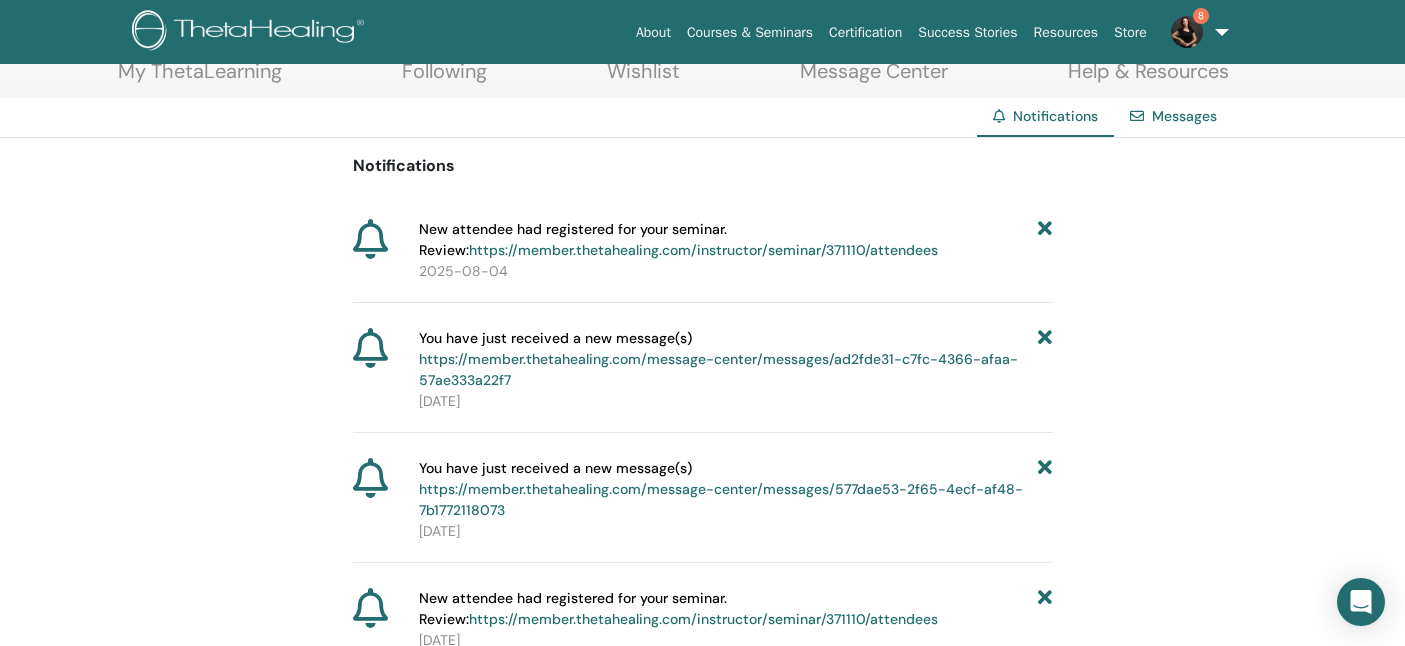 scroll, scrollTop: 118, scrollLeft: 0, axis: vertical 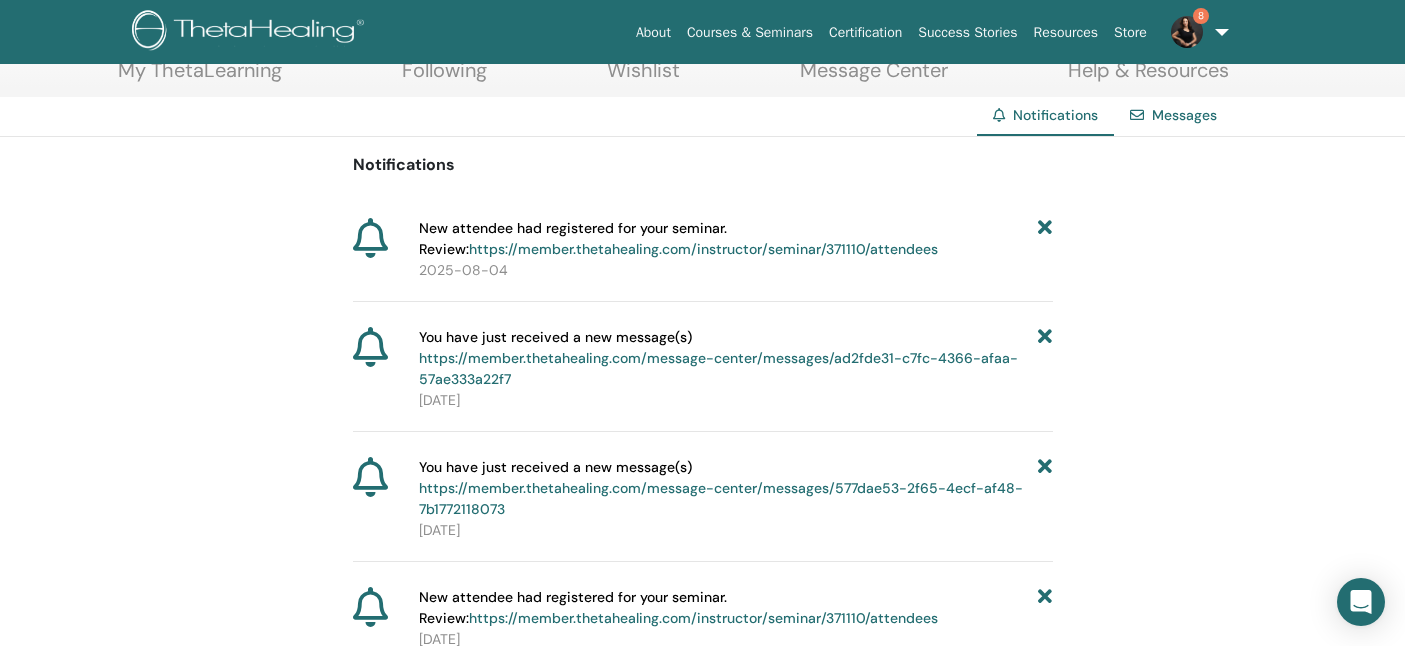 click on "https://member.thetahealing.com/message-center/messages/ad2fde31-c7fc-4366-afaa-57ae333a22f7" at bounding box center [718, 368] 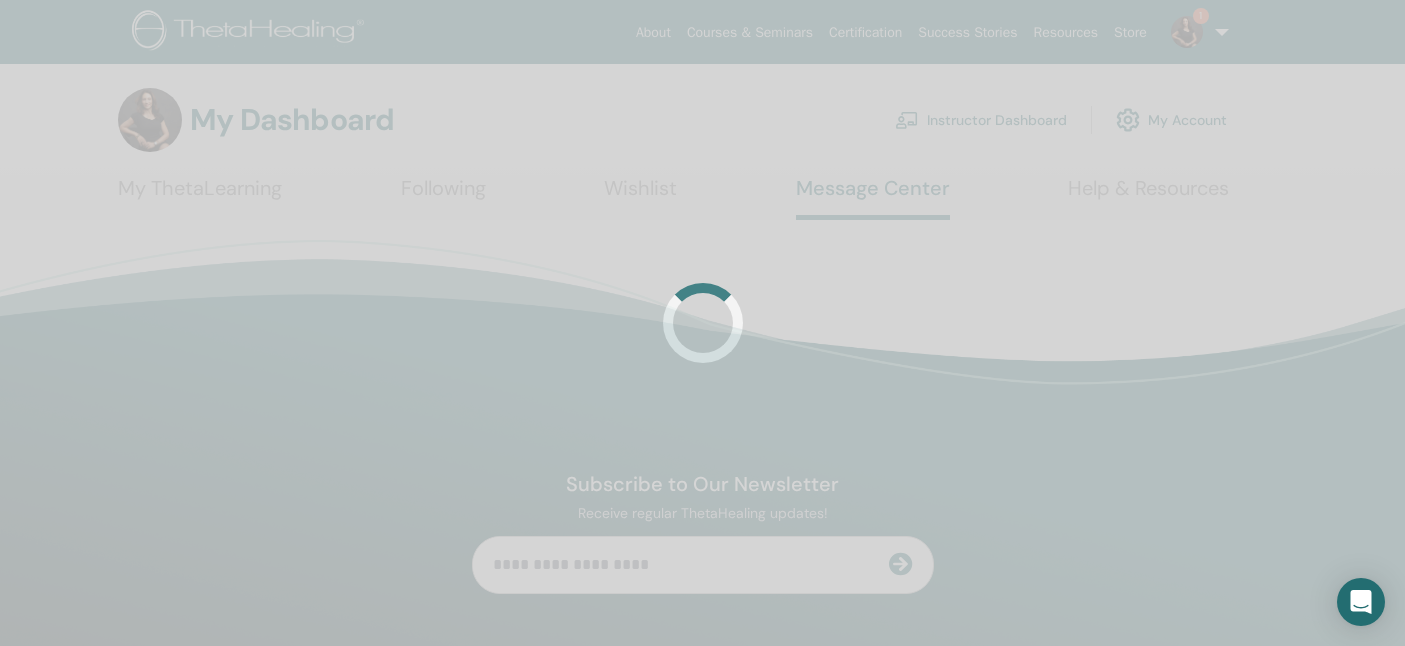 scroll, scrollTop: 0, scrollLeft: 0, axis: both 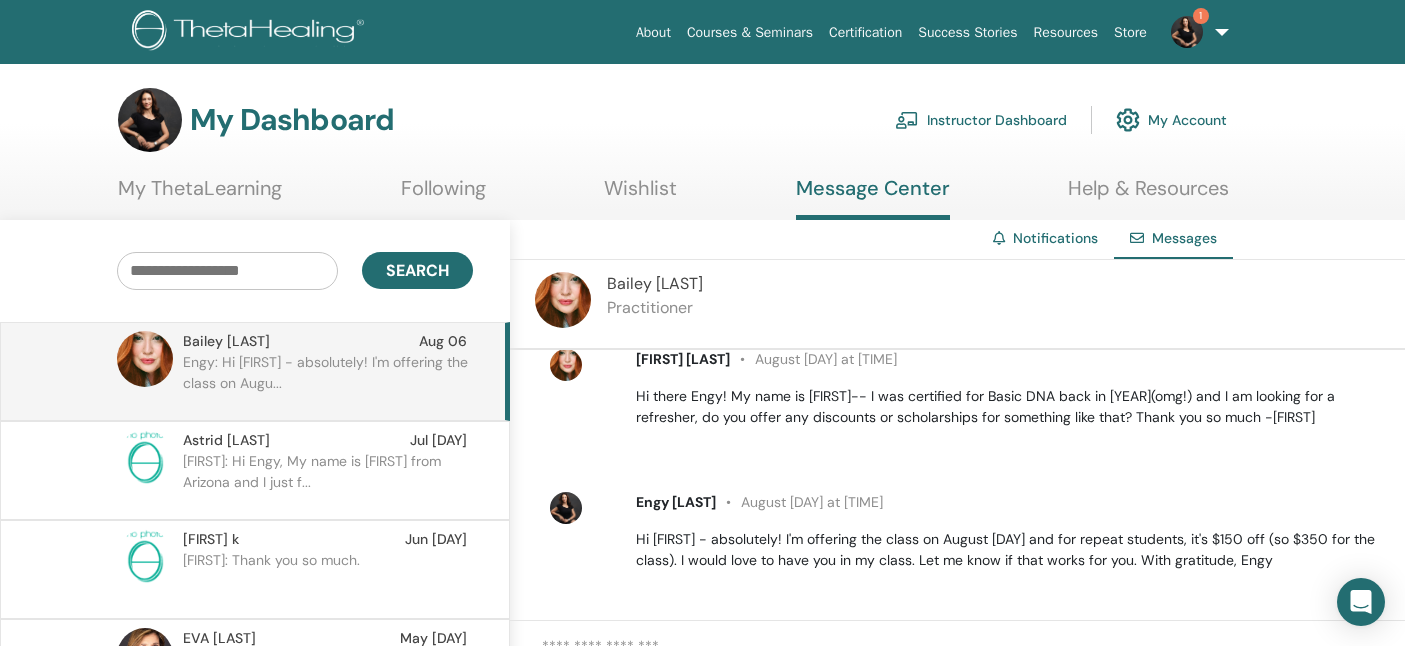 click at bounding box center [1187, 32] 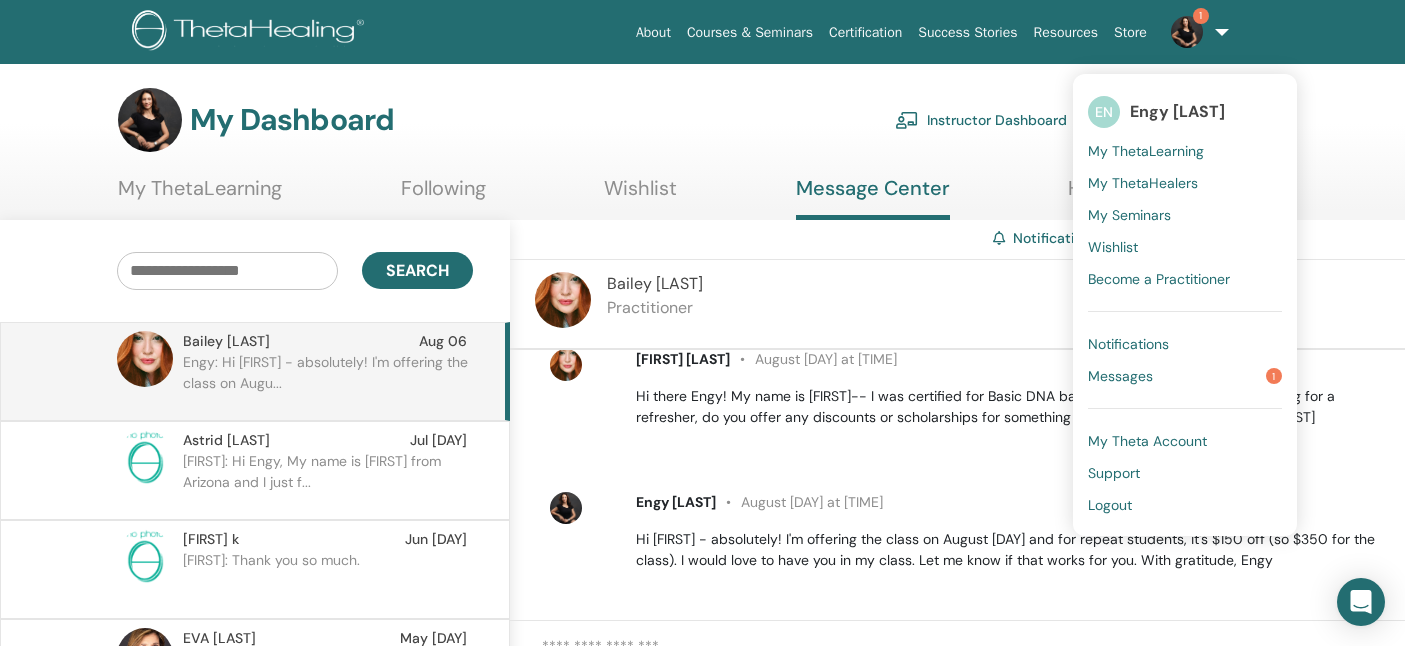 click on "Messages" at bounding box center [1120, 376] 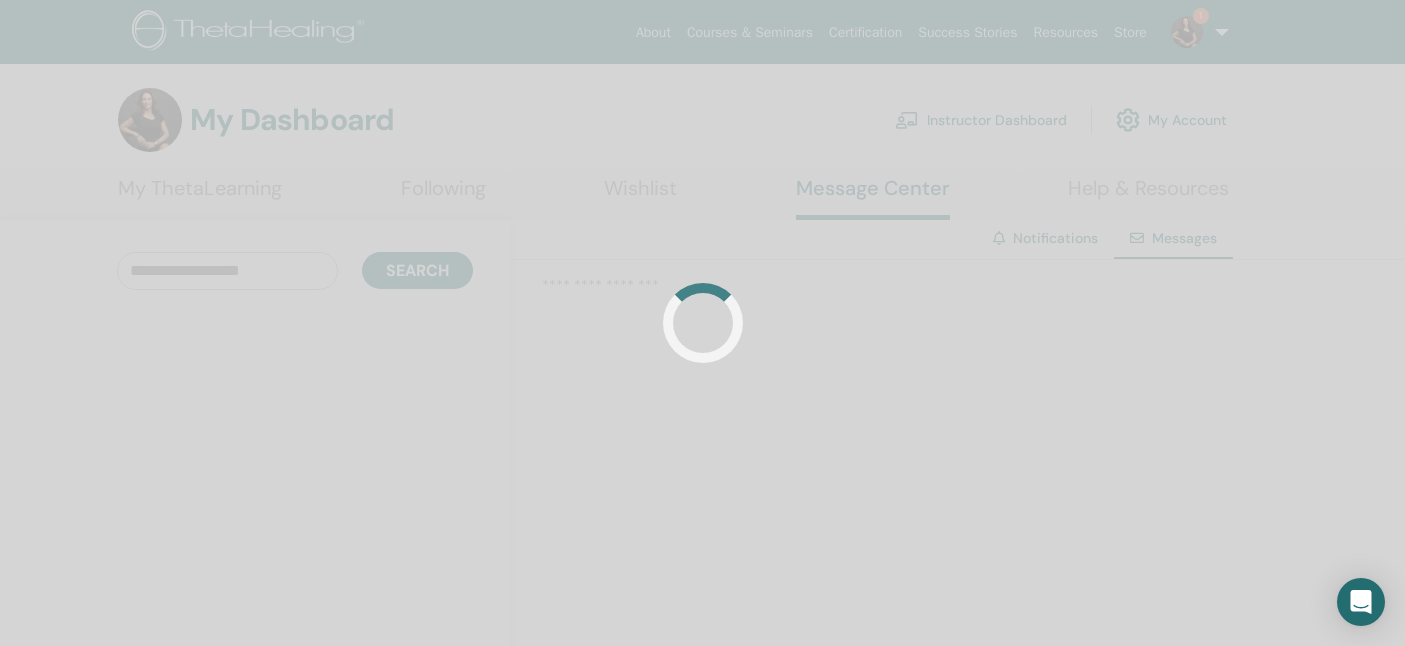 scroll, scrollTop: 0, scrollLeft: 0, axis: both 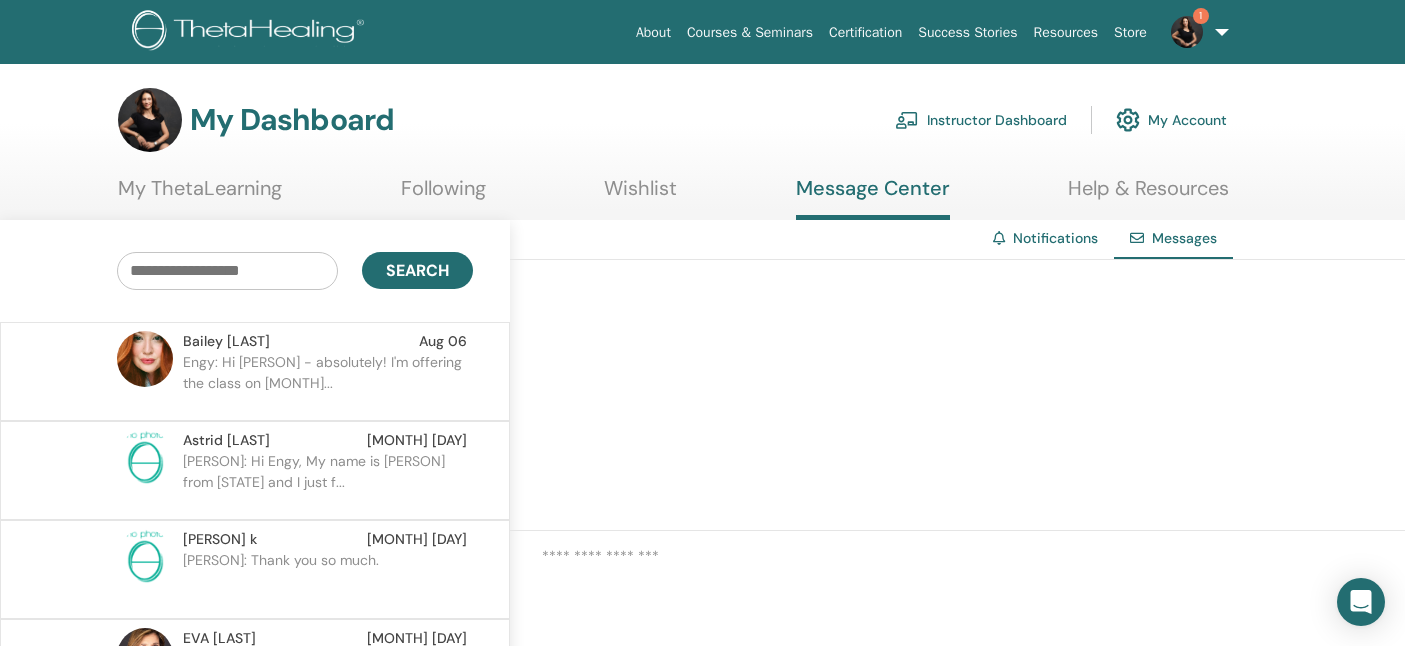 click on "[PERSON]: Hi Engy, My name is [PERSON] from [STATE] and I just f..." at bounding box center [328, 481] 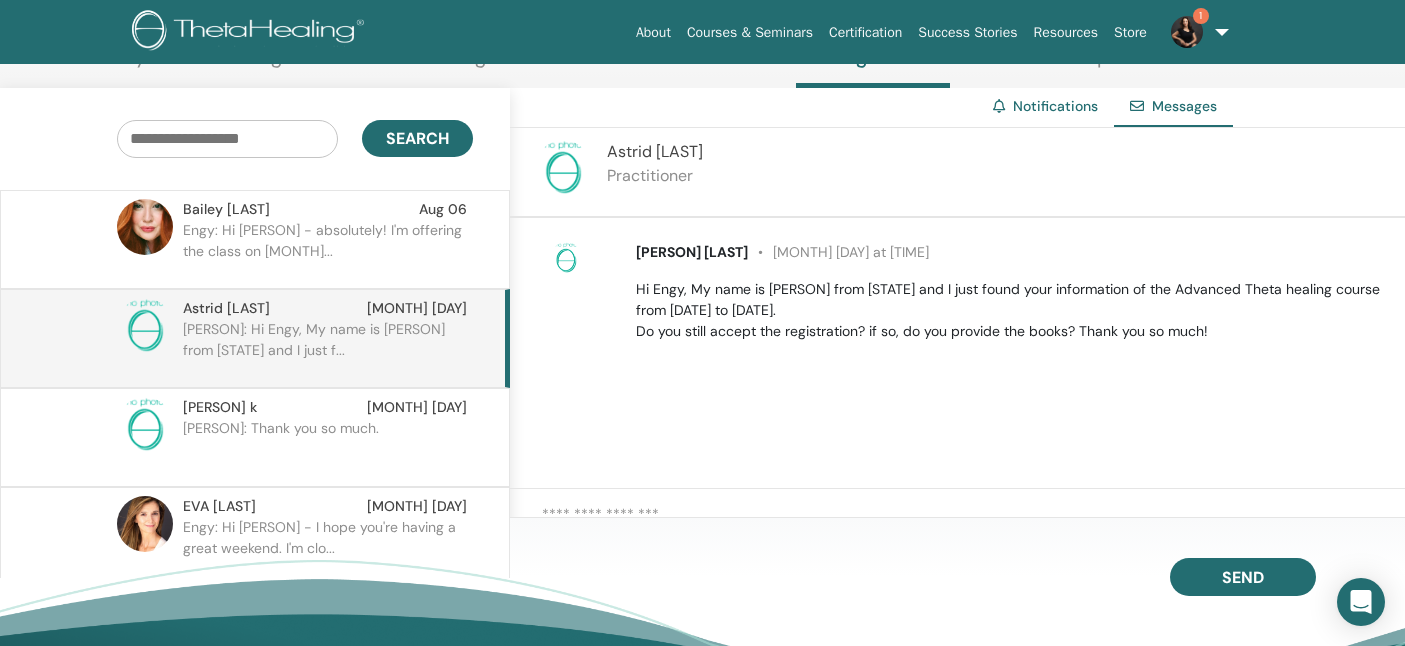 scroll, scrollTop: 140, scrollLeft: 0, axis: vertical 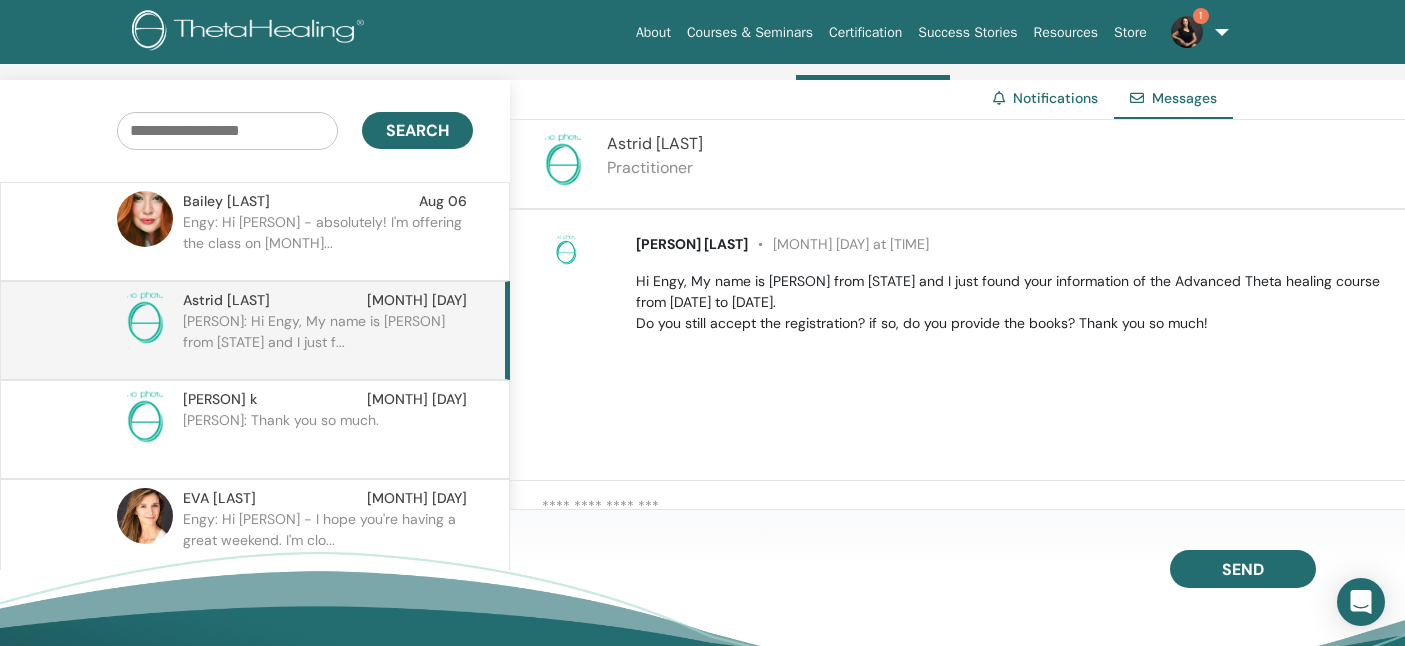 click at bounding box center (973, 513) 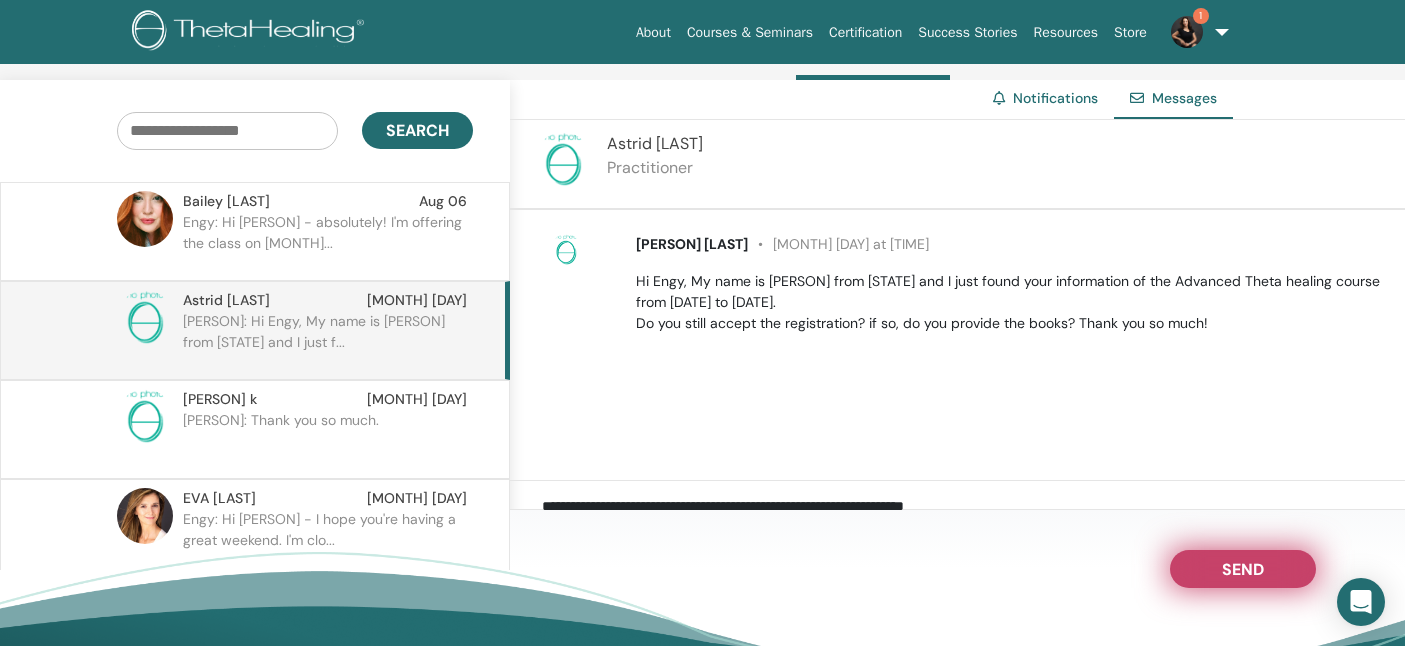 type on "**********" 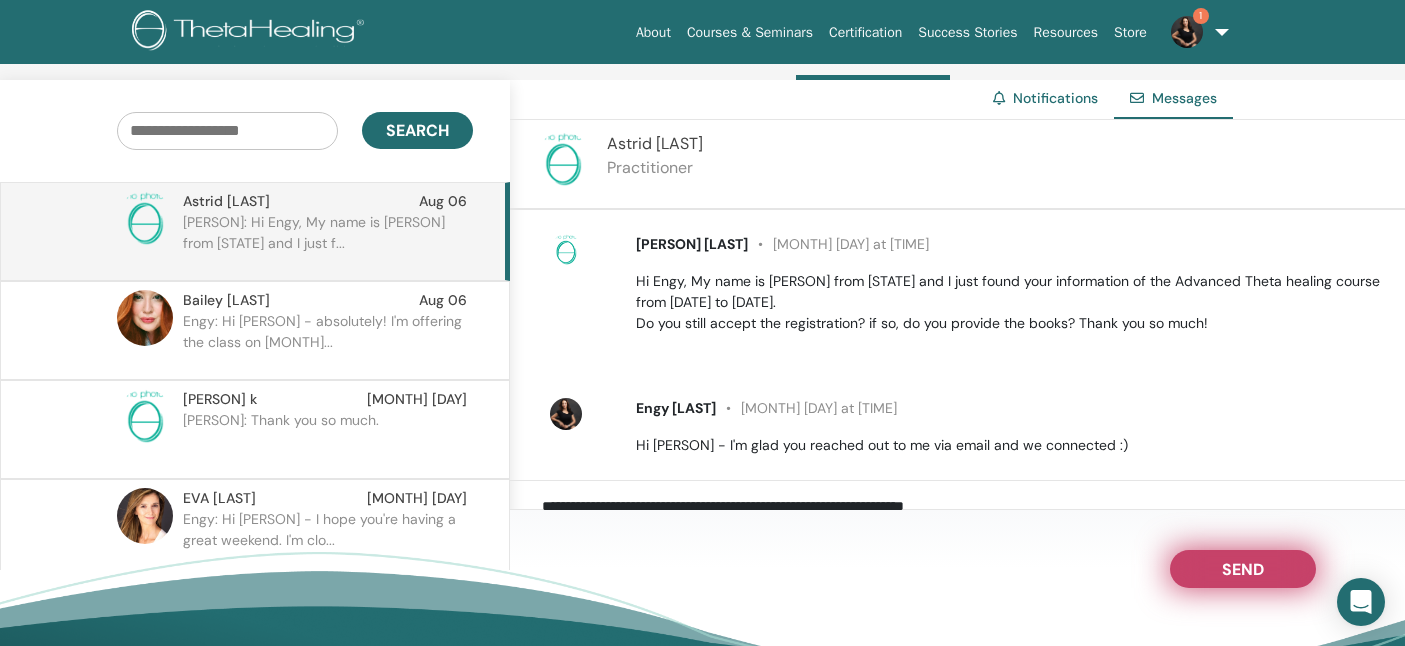 scroll, scrollTop: 31, scrollLeft: 0, axis: vertical 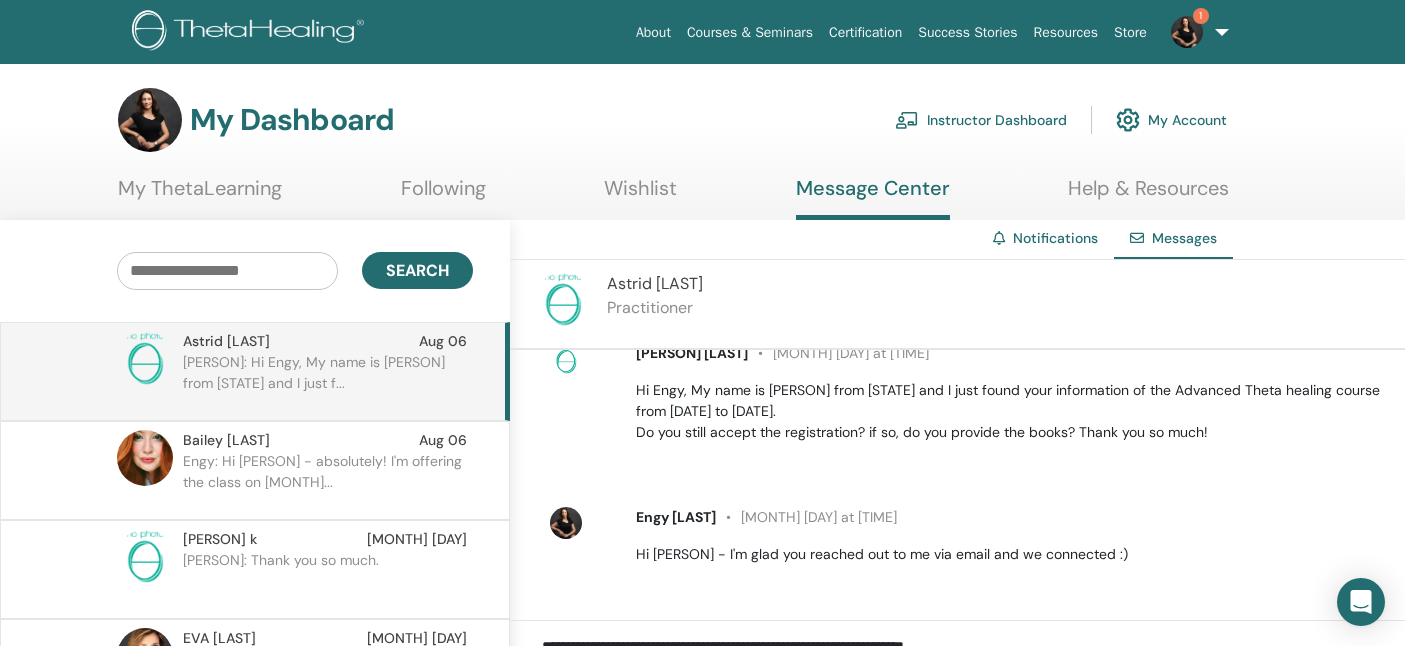 click at bounding box center [1187, 32] 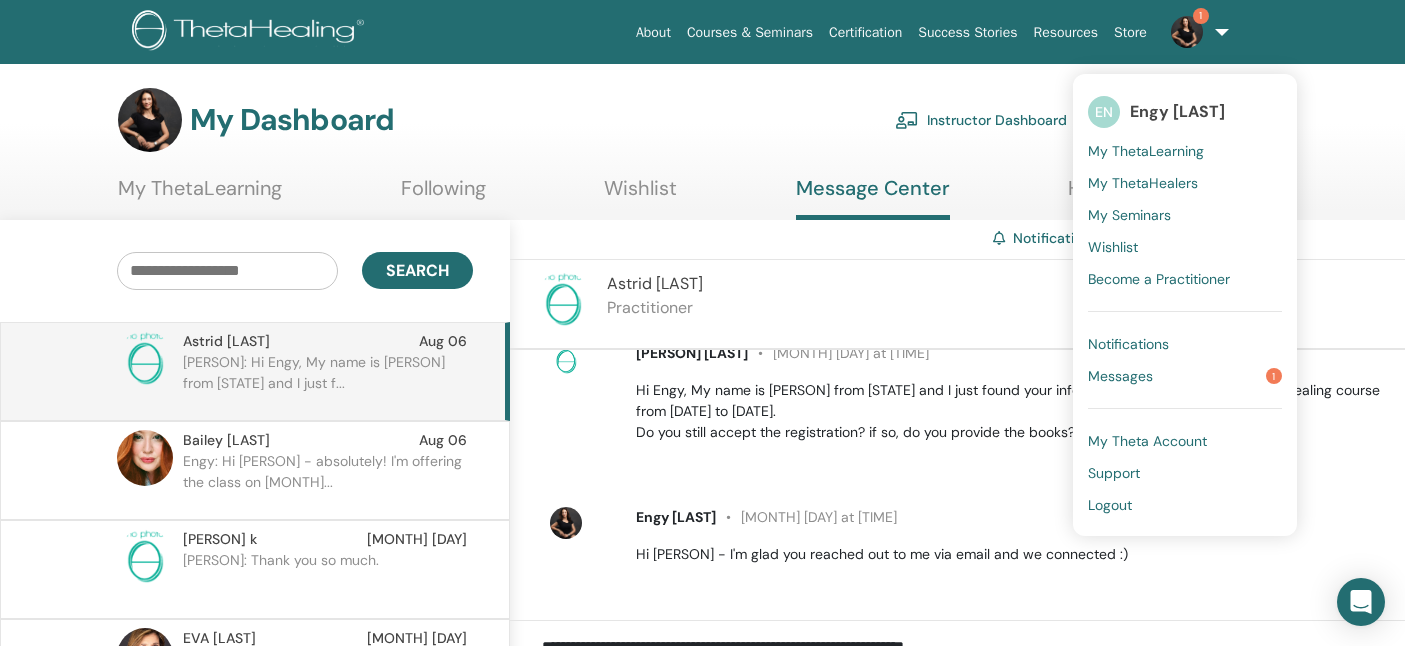 click on "Messages" at bounding box center (1120, 376) 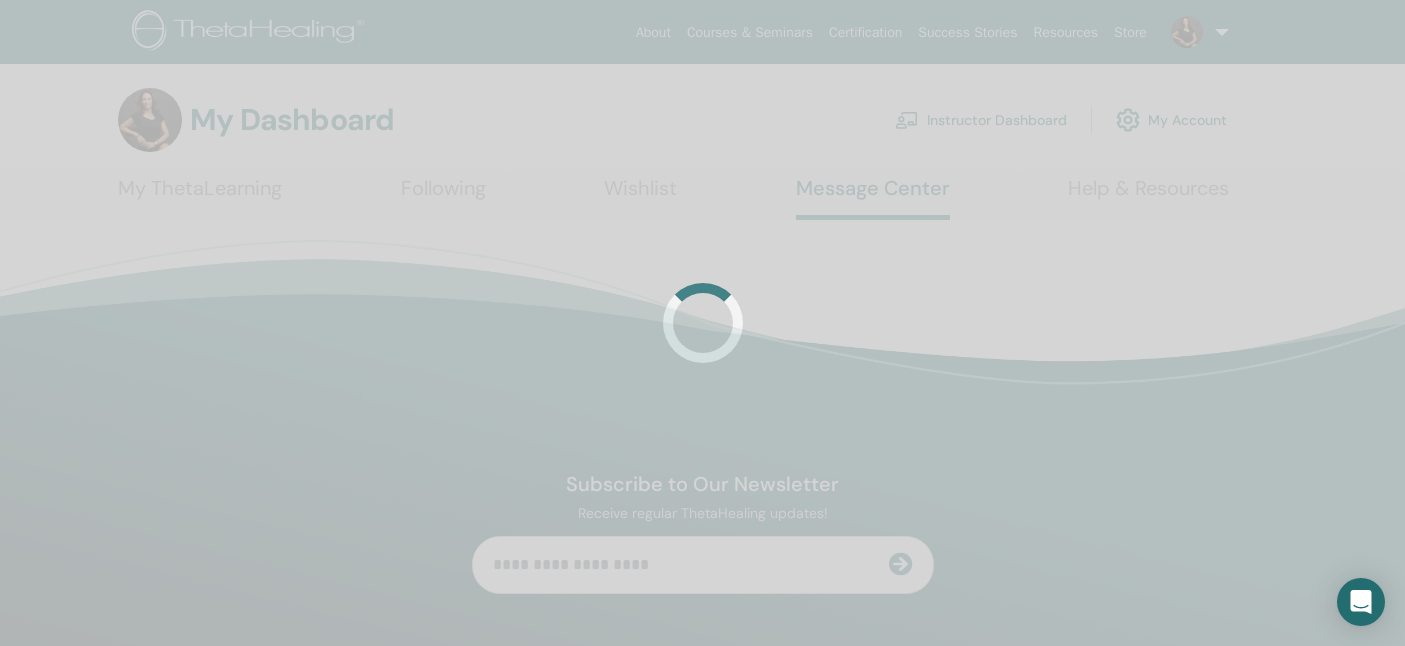 scroll, scrollTop: 0, scrollLeft: 0, axis: both 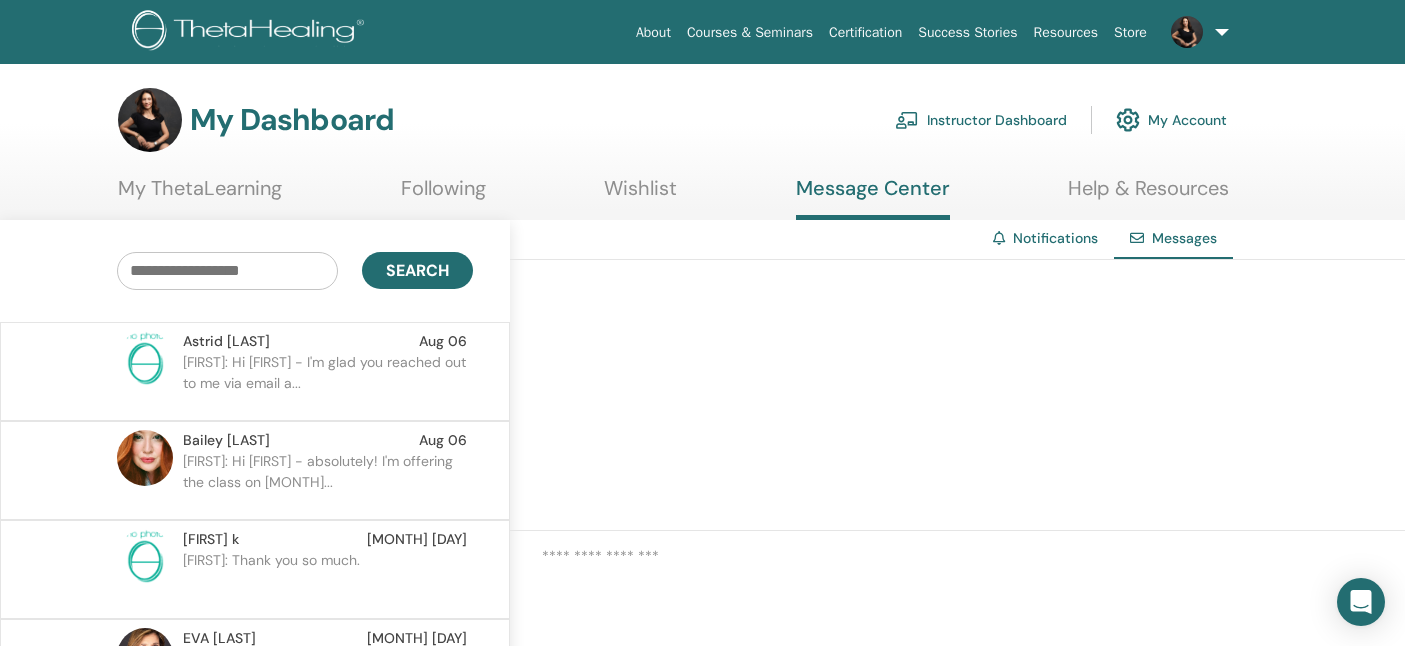 click on "Instructor Dashboard" at bounding box center [981, 120] 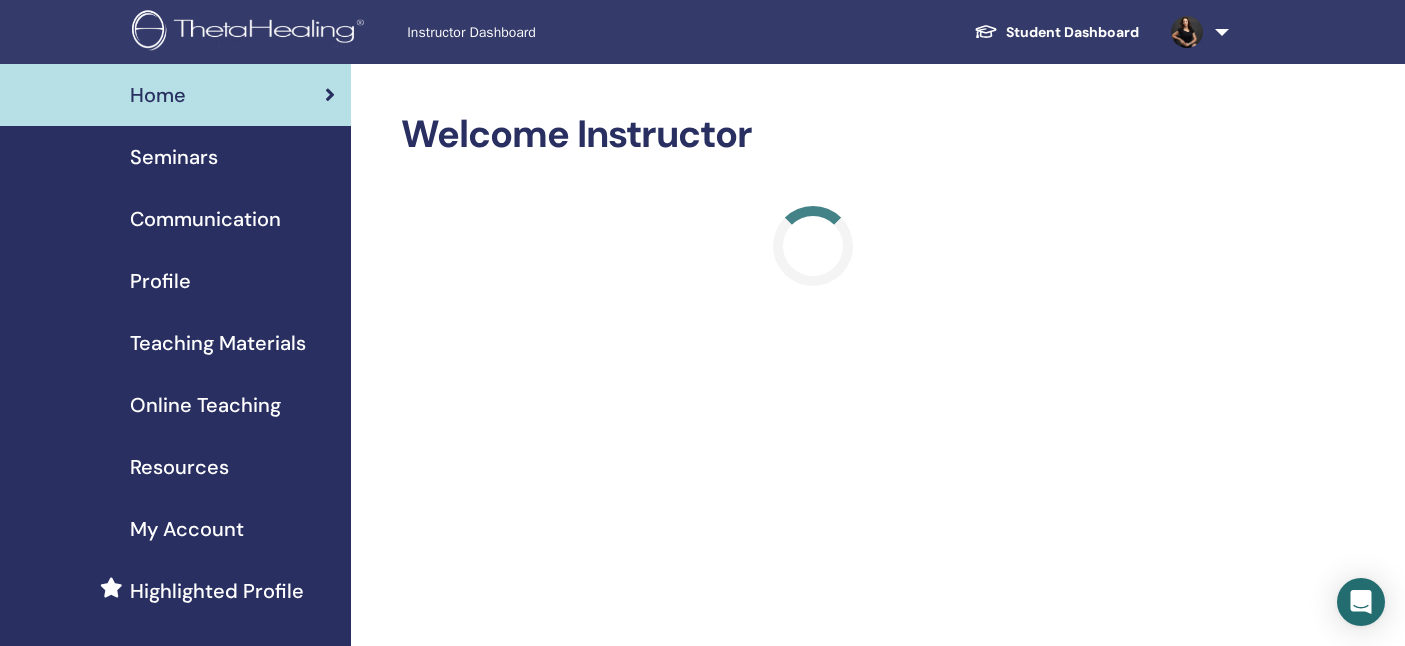 scroll, scrollTop: 0, scrollLeft: 0, axis: both 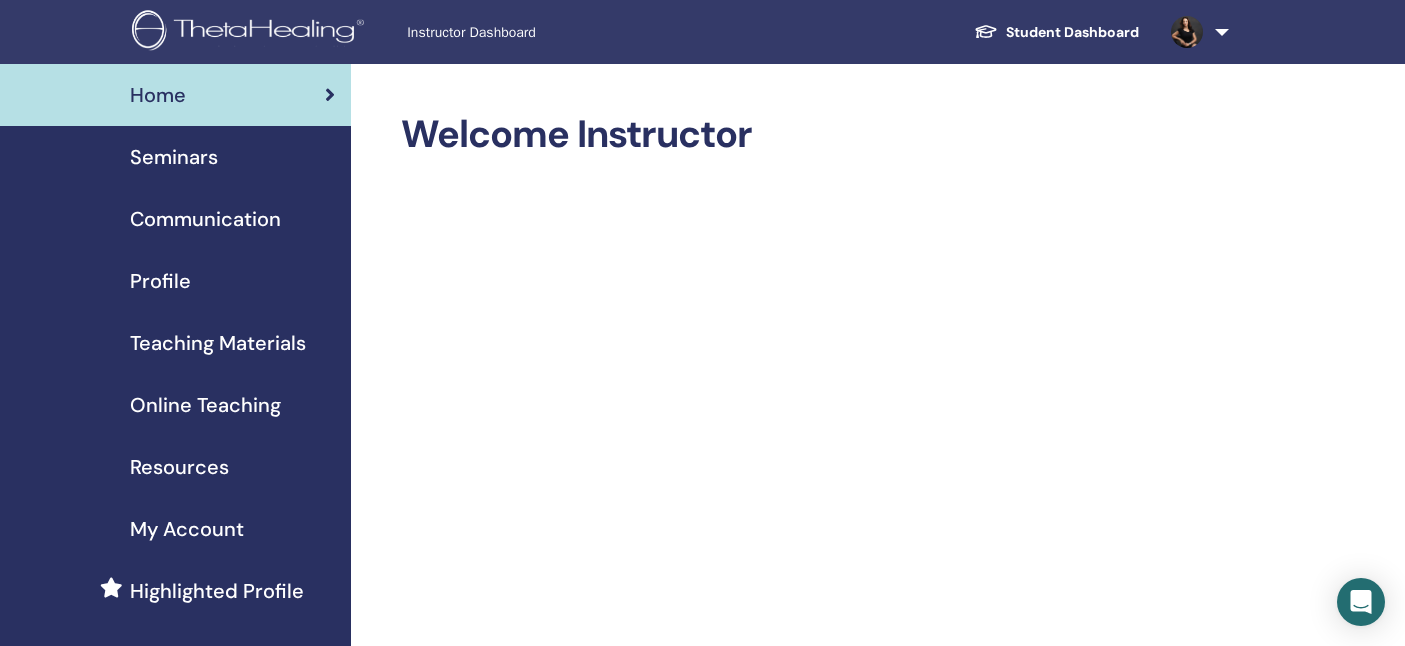 click on "Seminars" at bounding box center [174, 157] 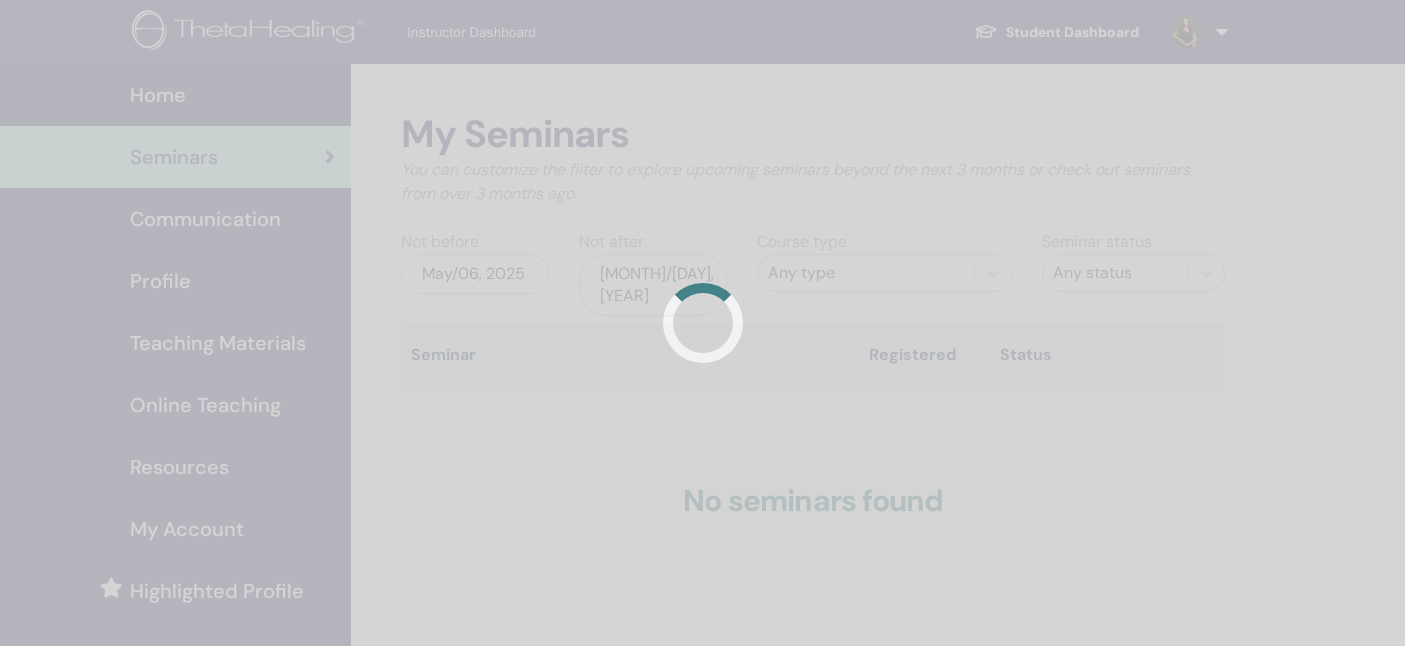 scroll, scrollTop: 0, scrollLeft: 0, axis: both 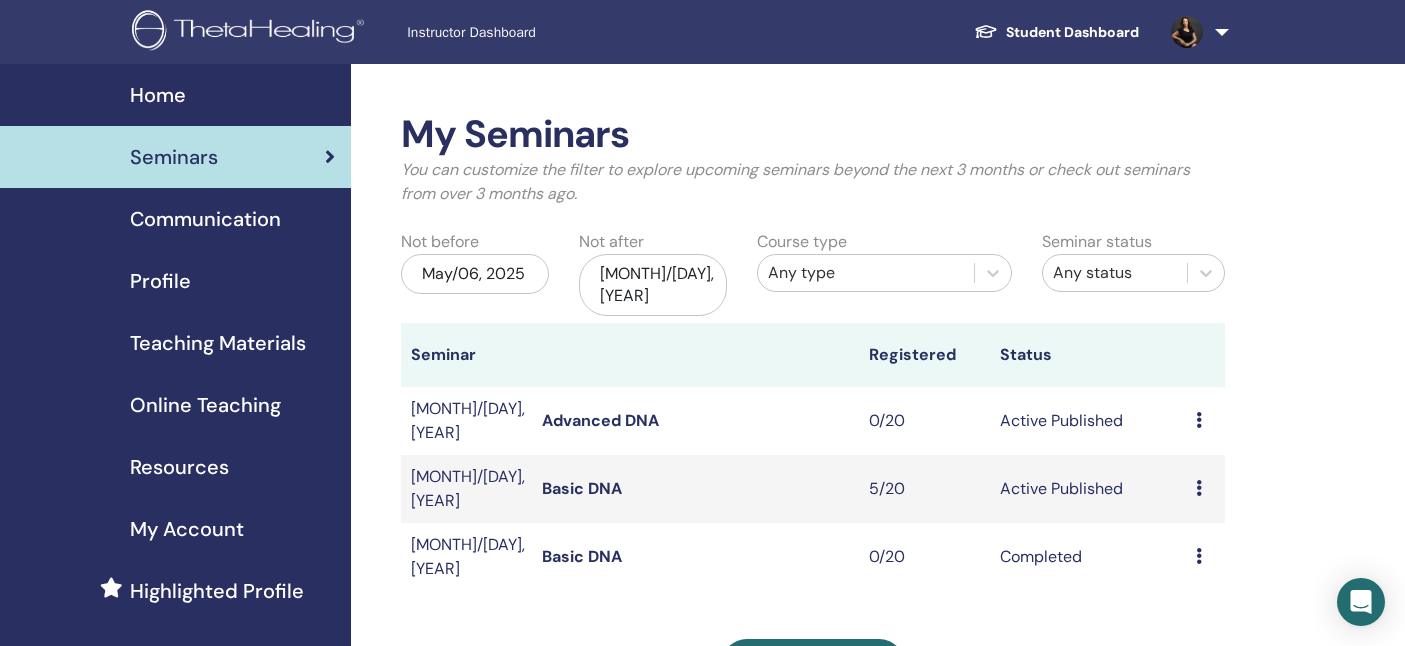 click on "Basic DNA" at bounding box center (582, 488) 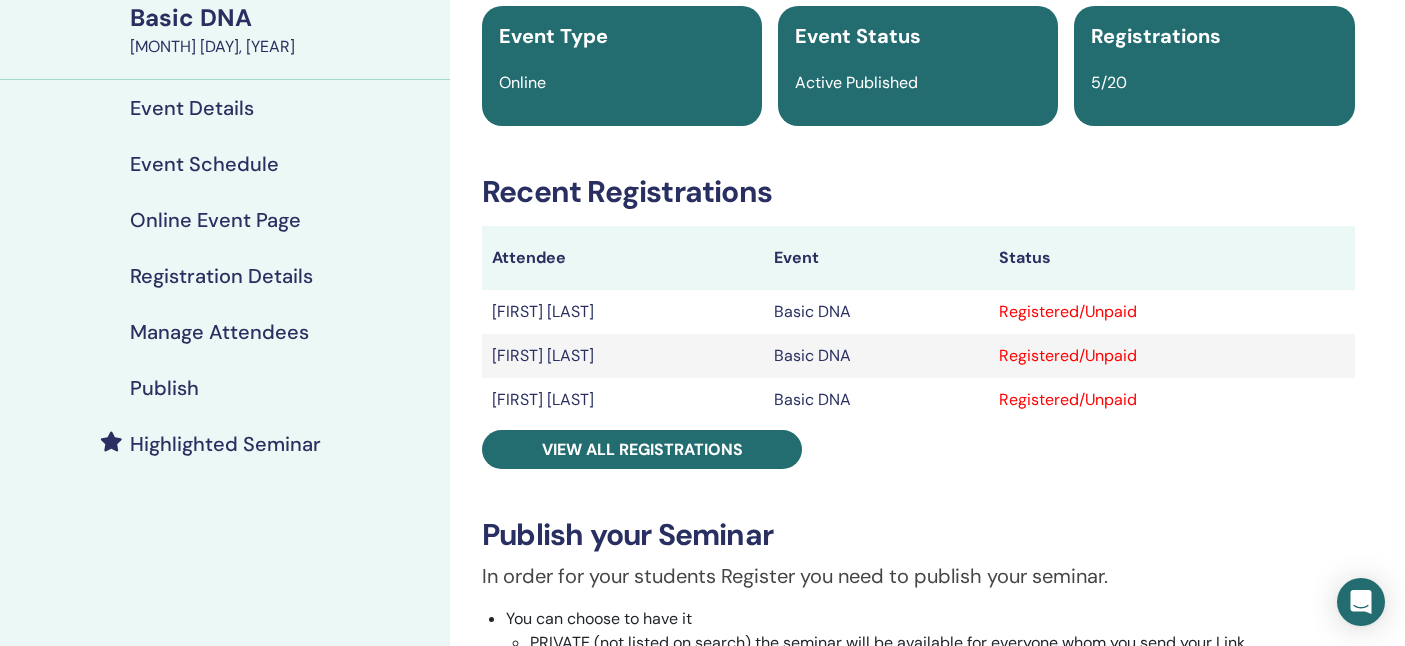 scroll, scrollTop: 201, scrollLeft: 0, axis: vertical 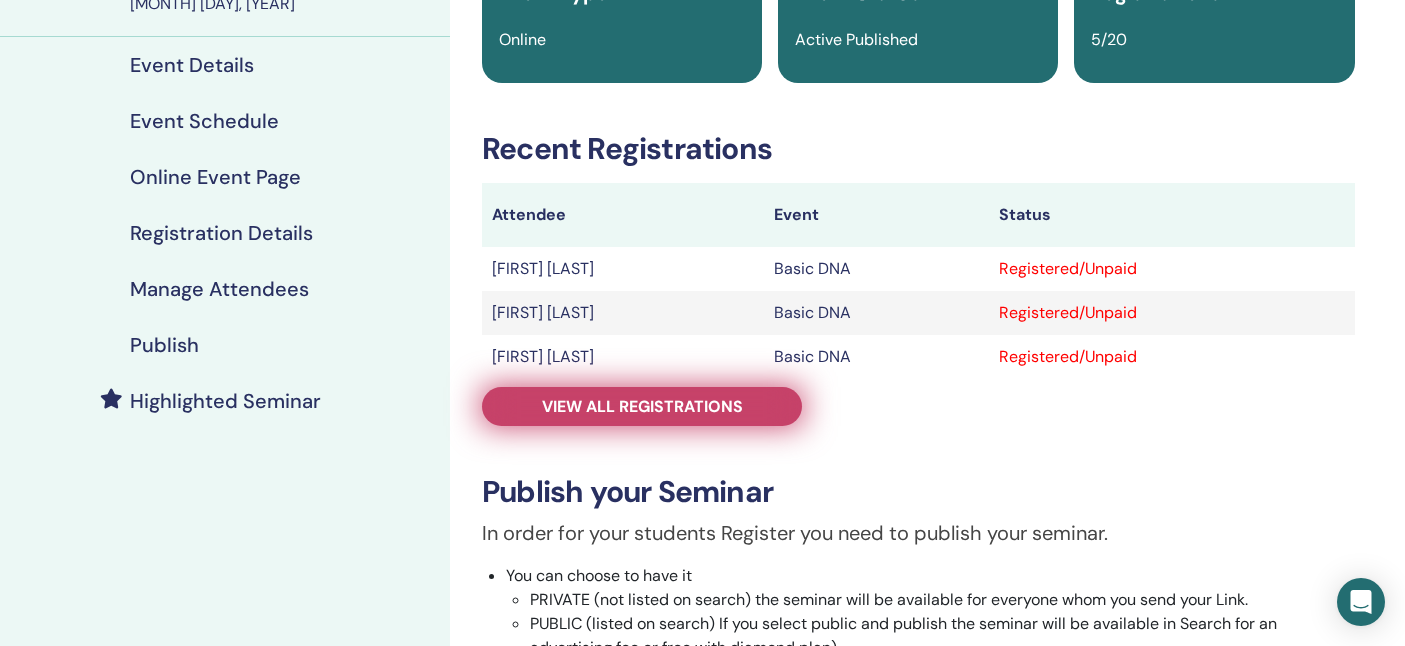 click on "View all registrations" at bounding box center [642, 406] 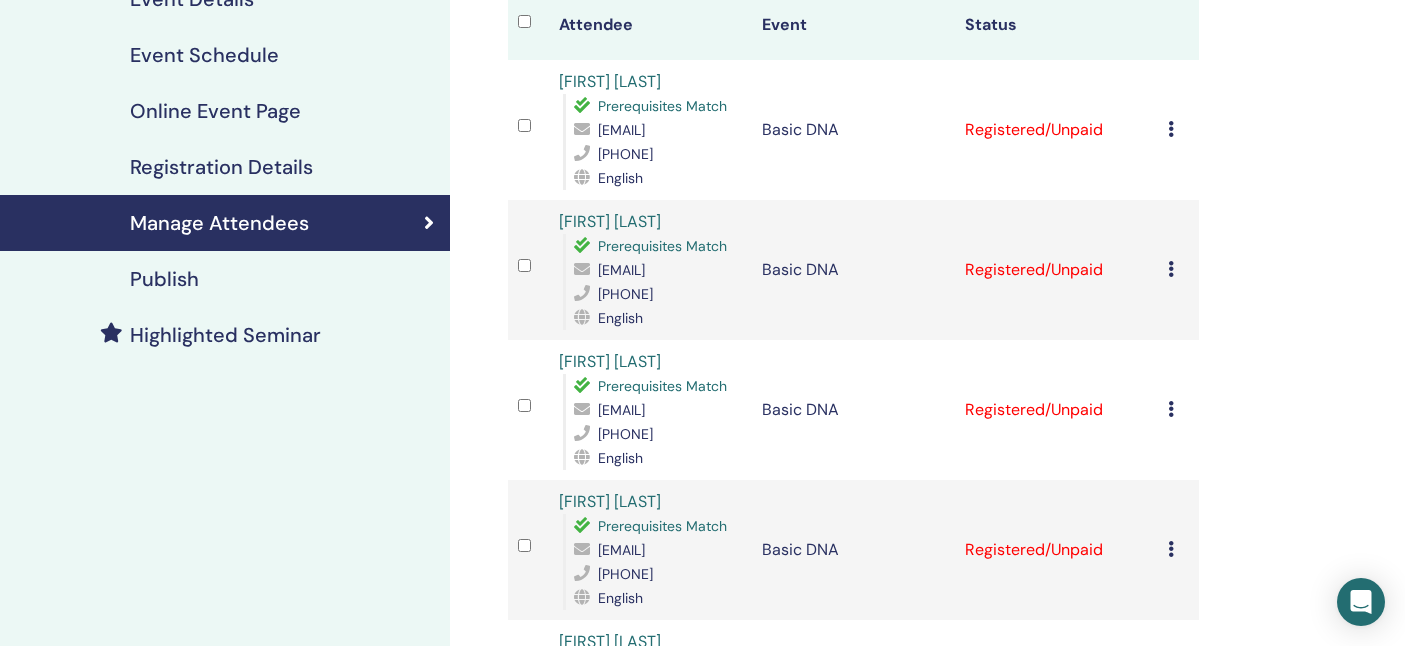 scroll, scrollTop: 271, scrollLeft: 0, axis: vertical 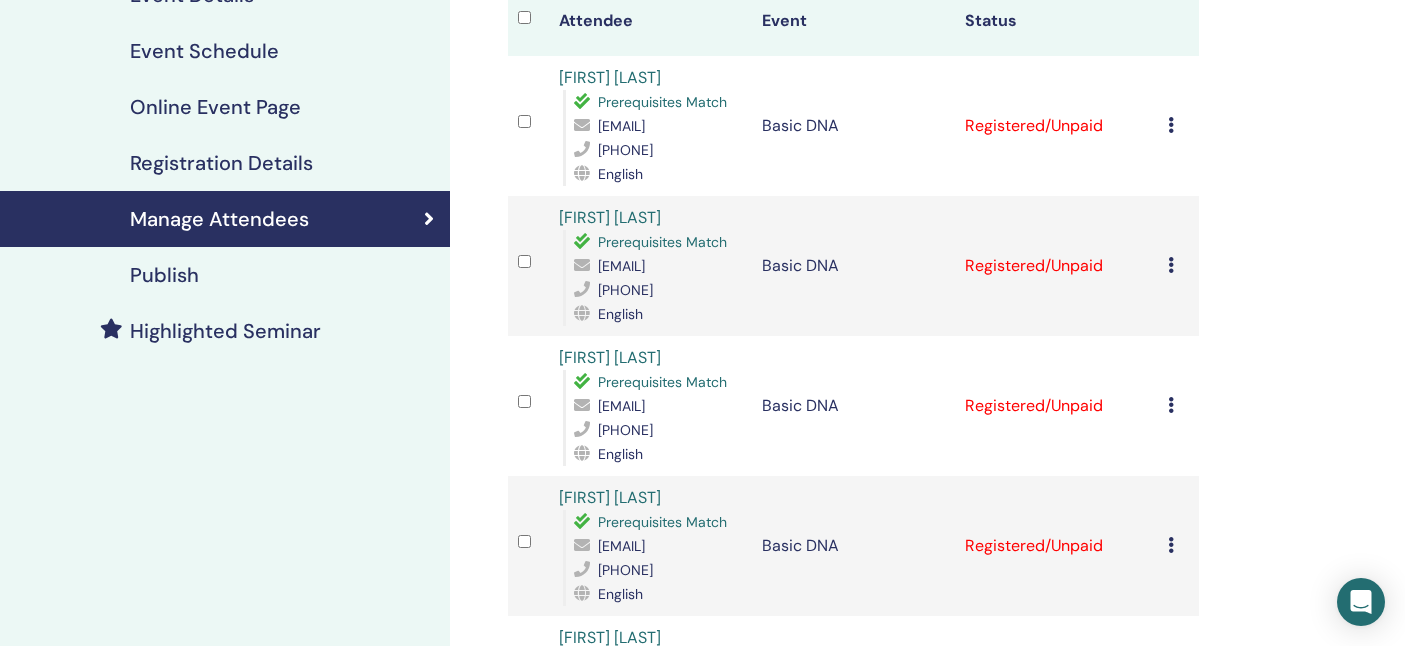 click at bounding box center (1171, 125) 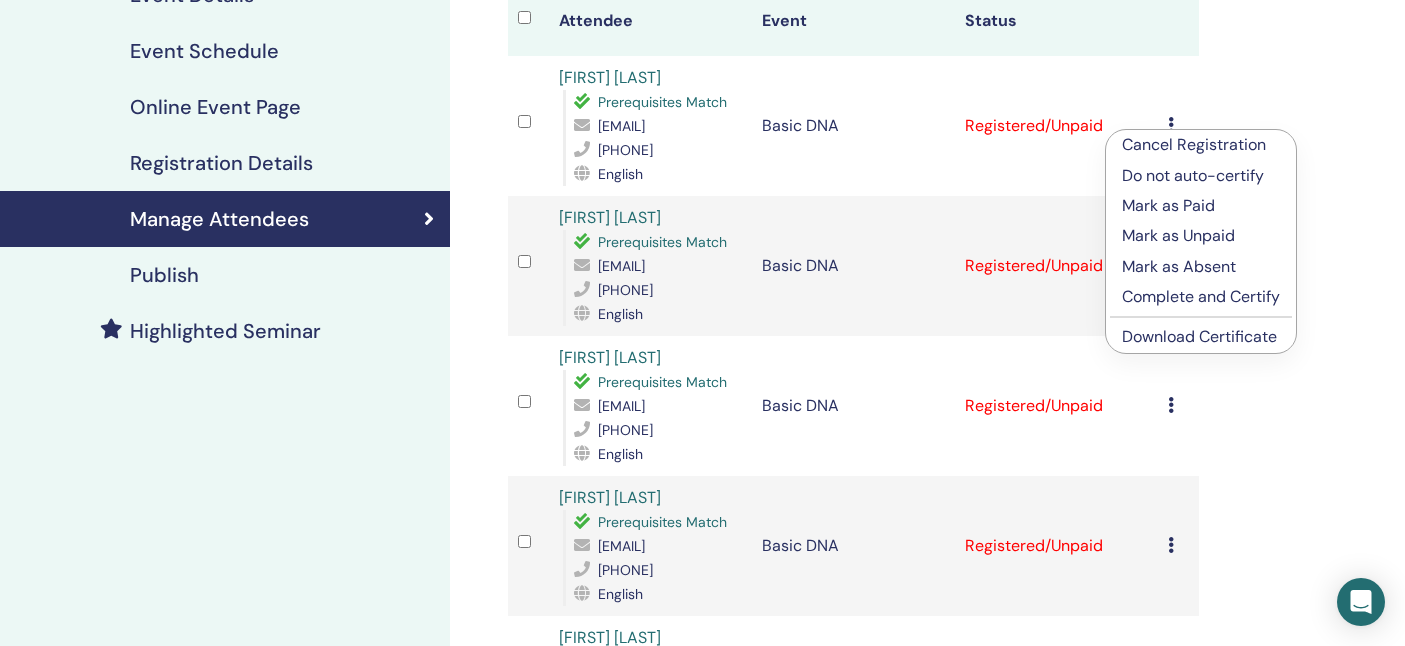 click on "Mark as Paid" at bounding box center [1201, 206] 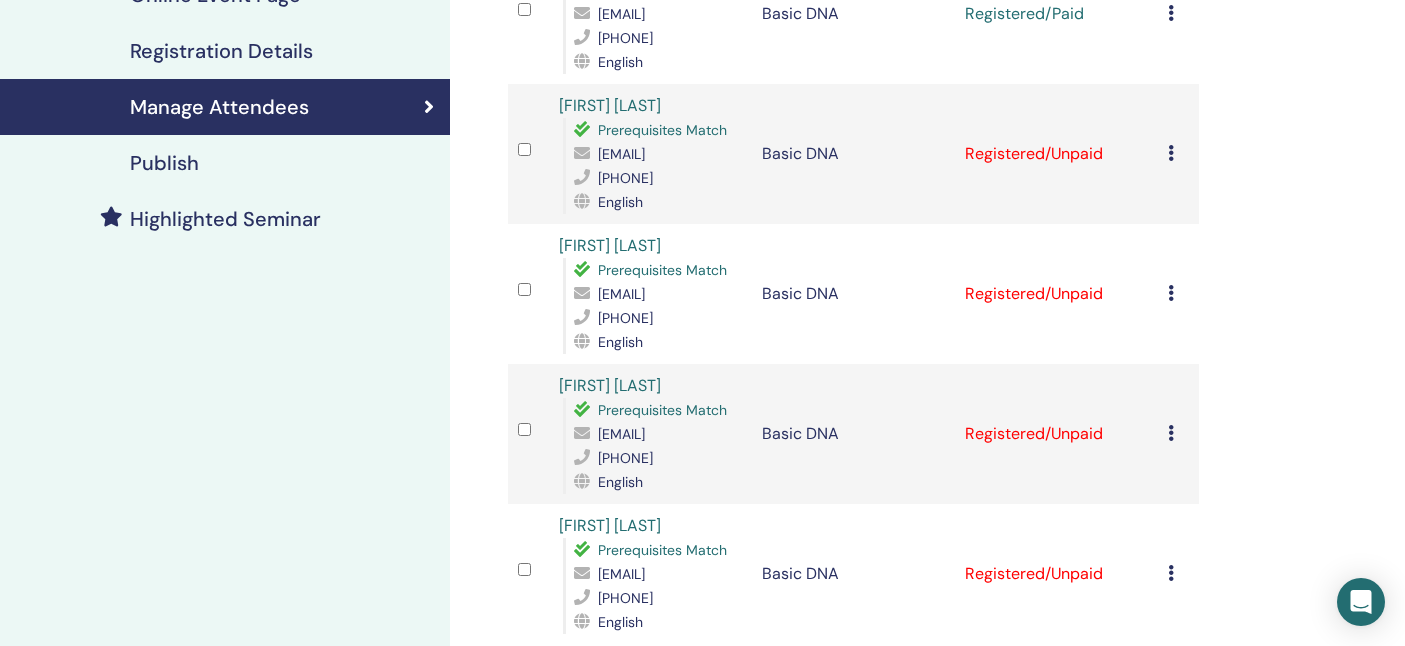 scroll, scrollTop: 372, scrollLeft: 0, axis: vertical 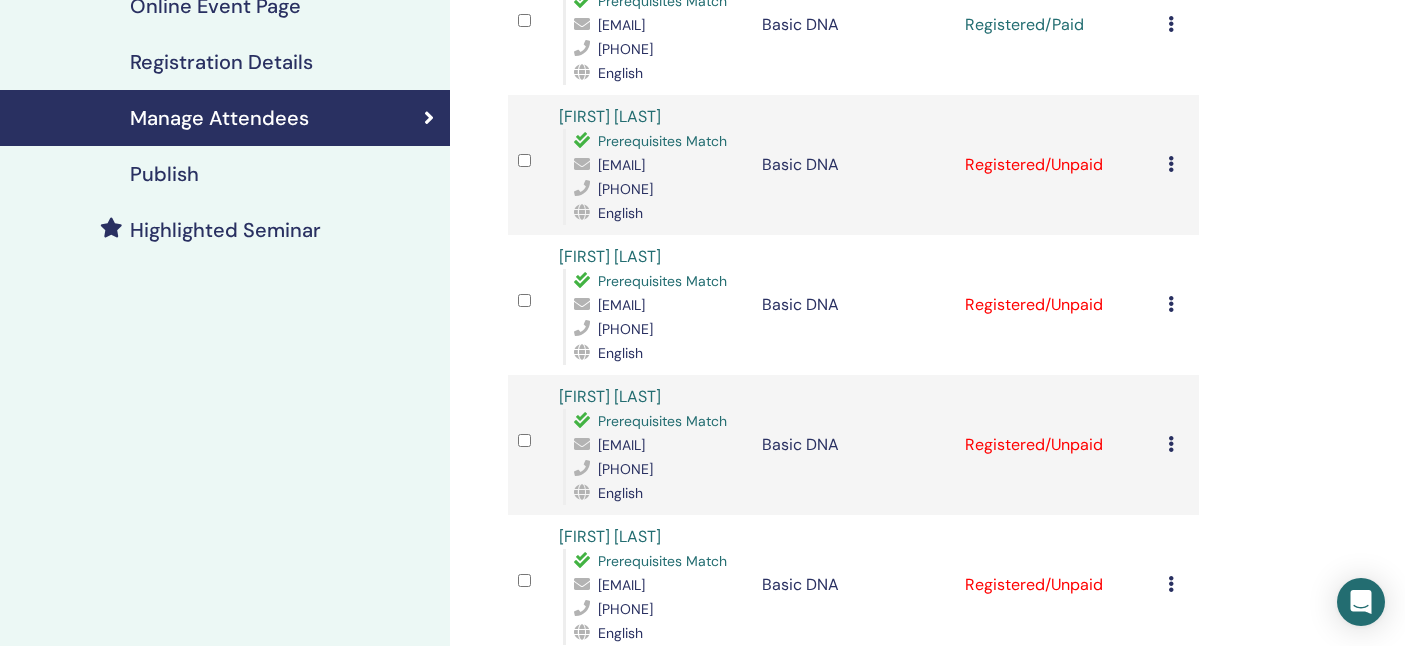 click at bounding box center [1171, 444] 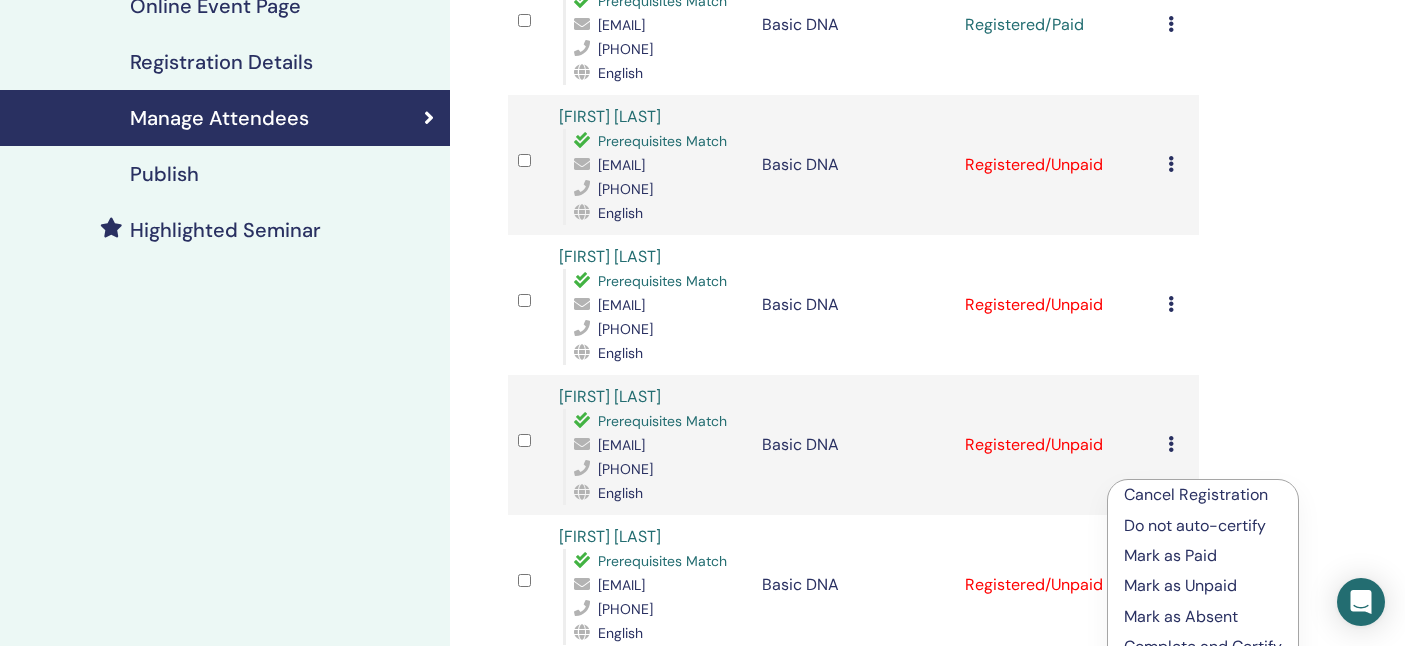 click on "Mark as Paid" at bounding box center [1203, 556] 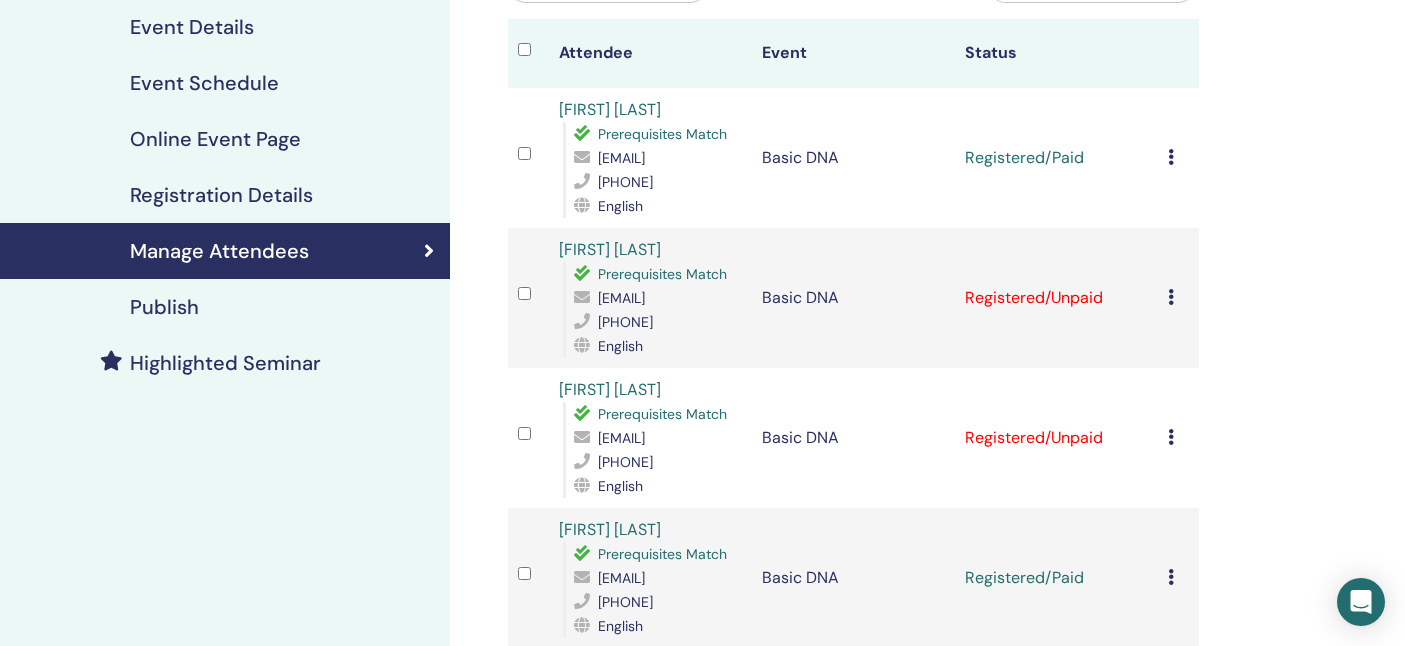 scroll, scrollTop: 242, scrollLeft: 0, axis: vertical 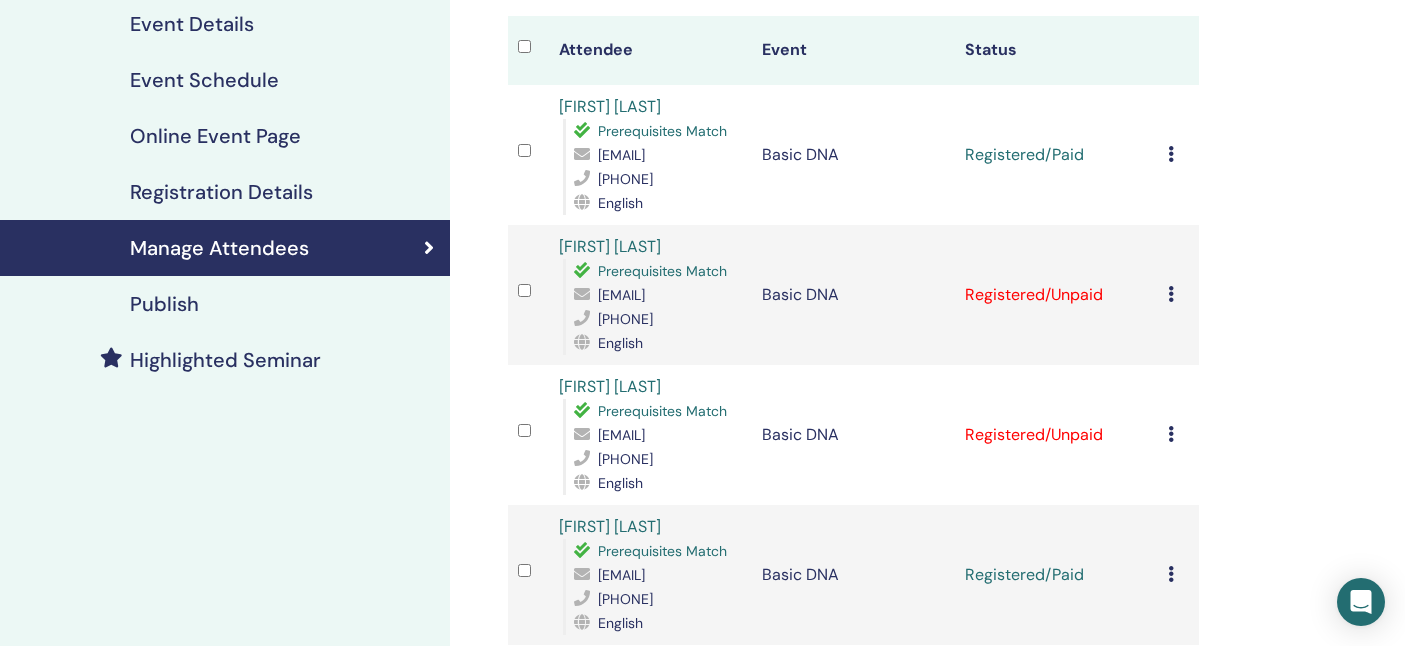 click at bounding box center (1171, 434) 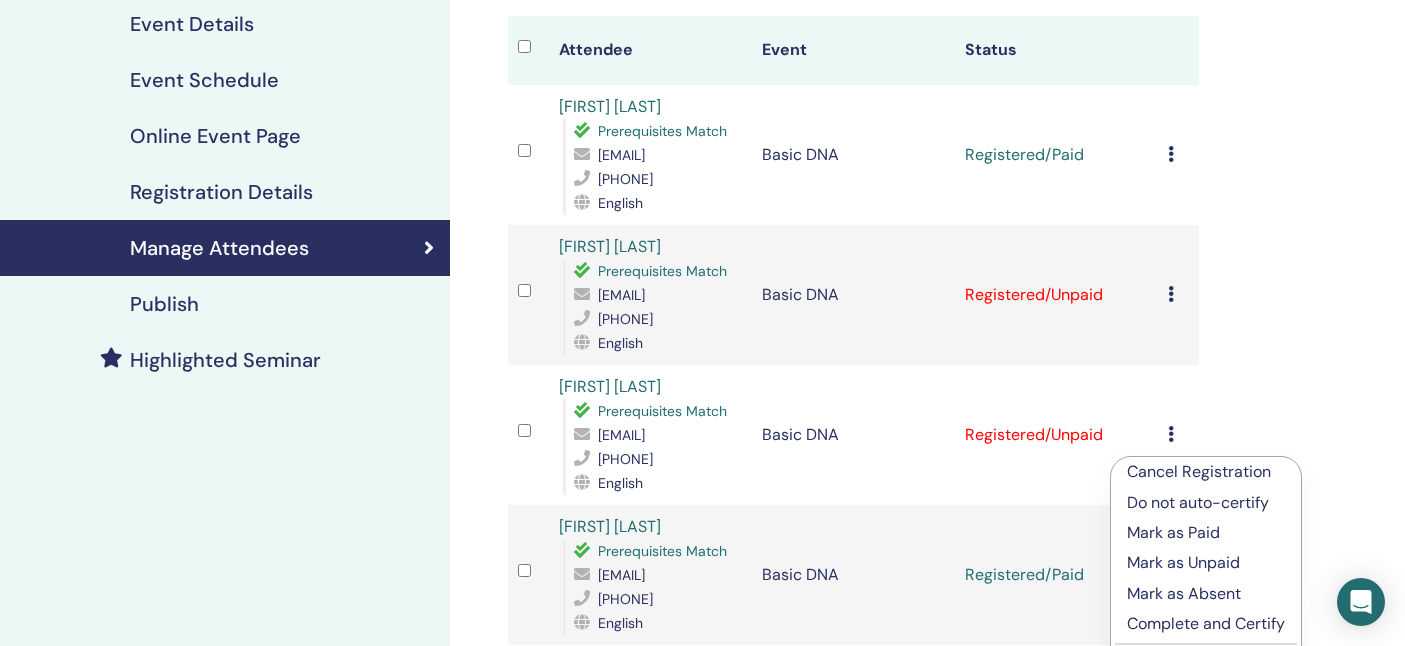 click on "Mark as Paid" at bounding box center (1206, 533) 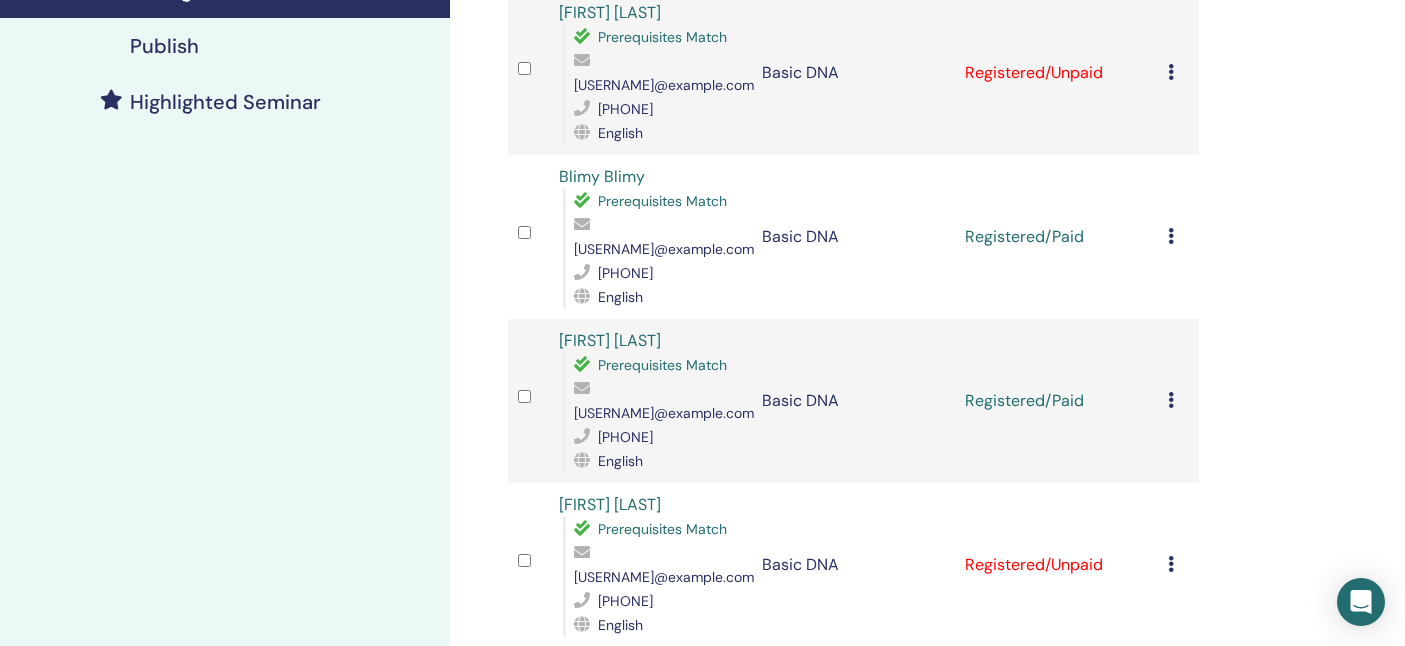 scroll, scrollTop: 551, scrollLeft: 0, axis: vertical 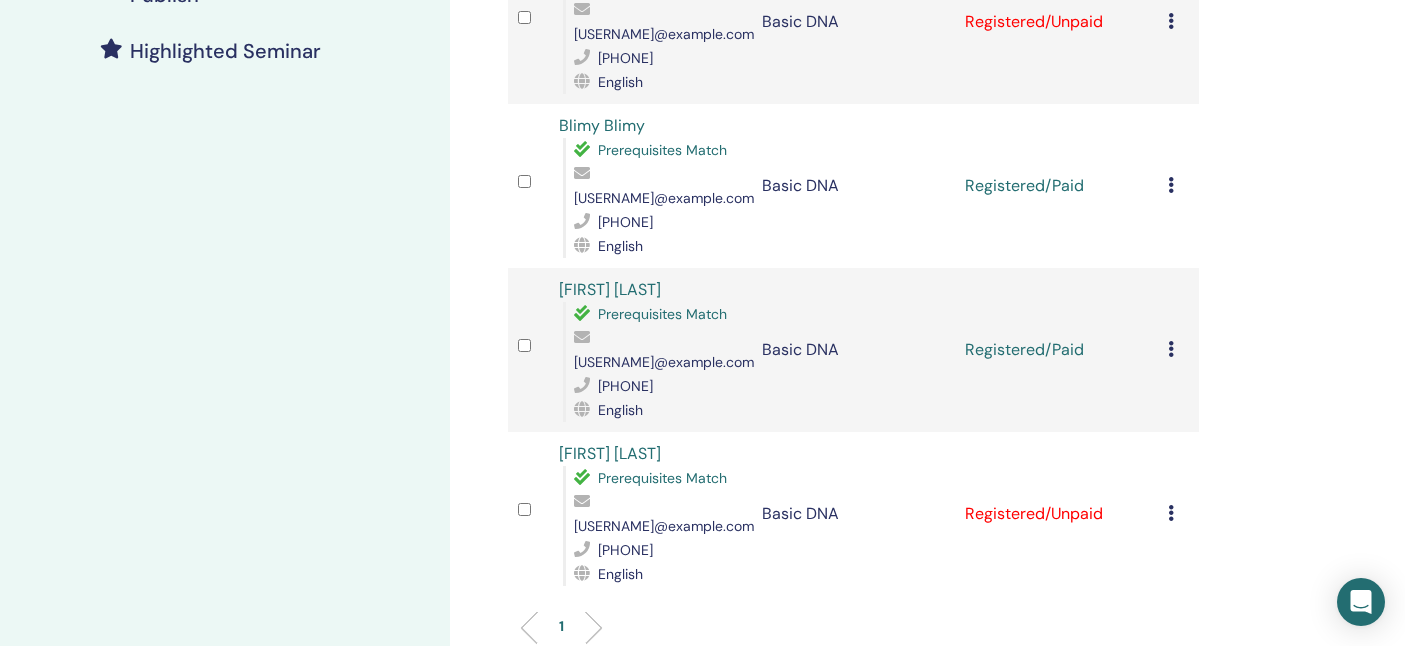 click at bounding box center (1171, 513) 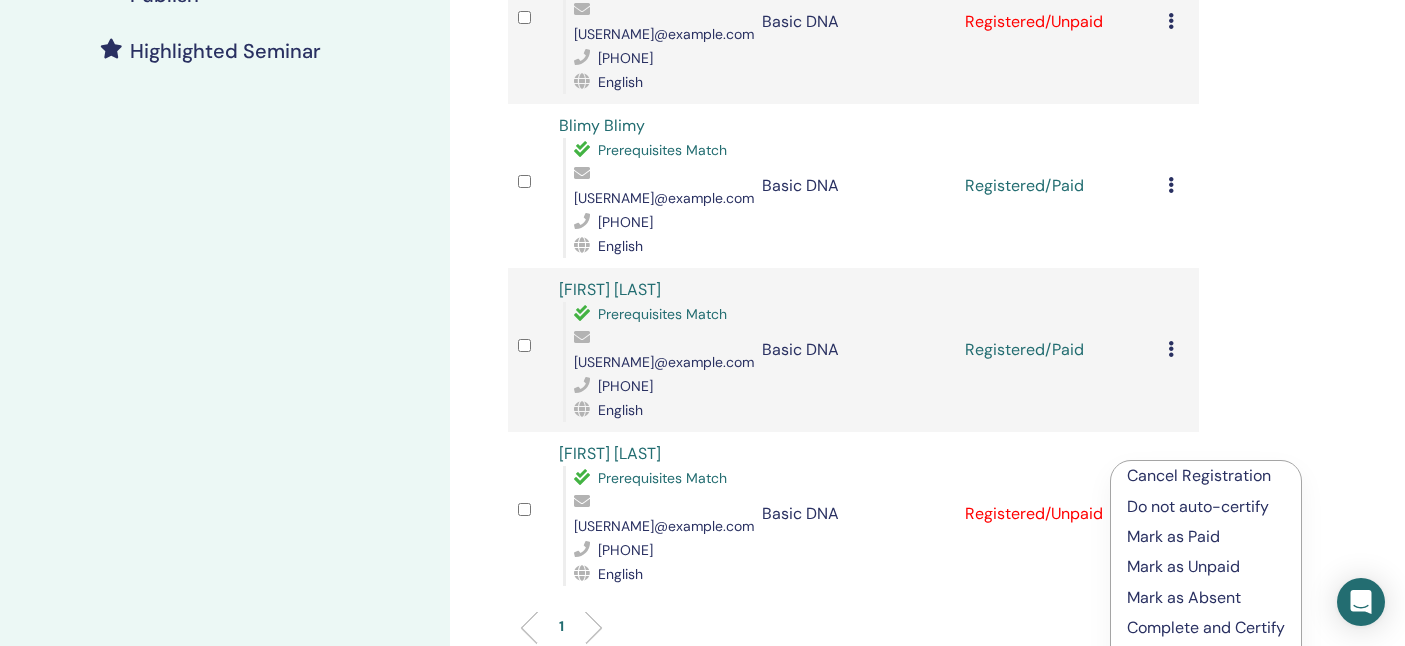 click on "Mark as Paid" at bounding box center (1206, 537) 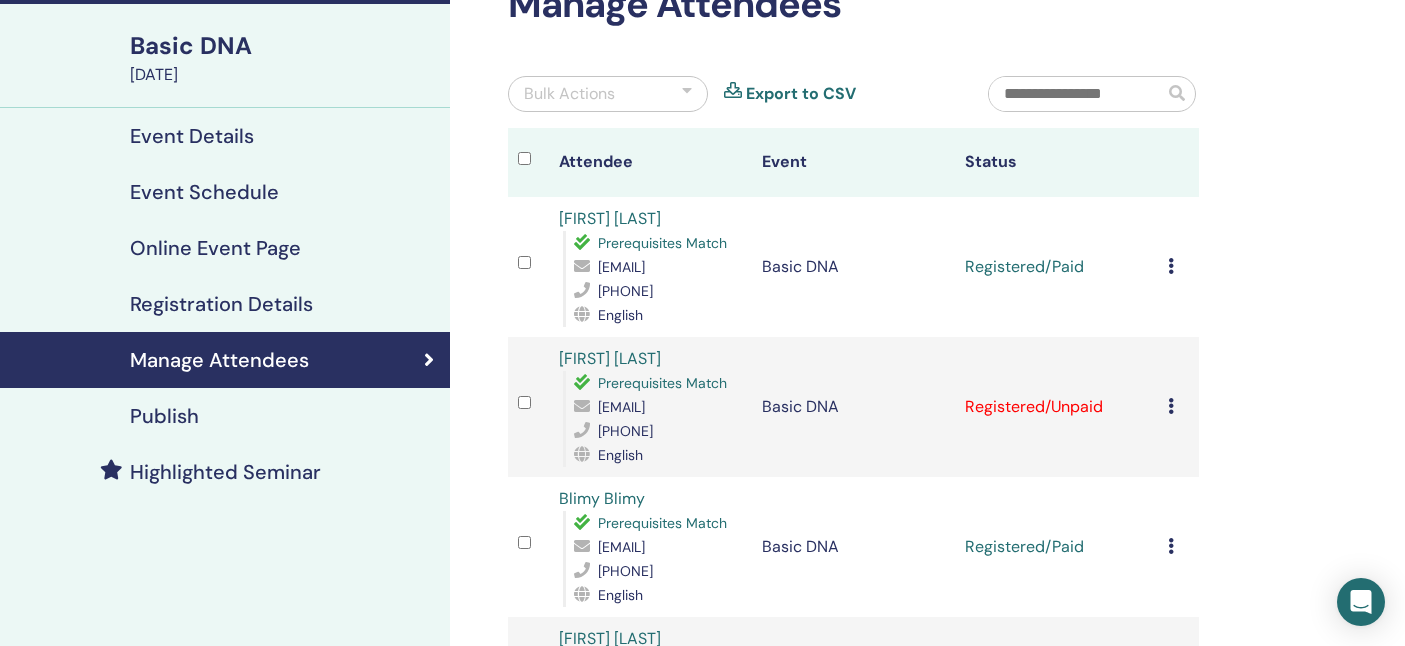 scroll, scrollTop: 144, scrollLeft: 0, axis: vertical 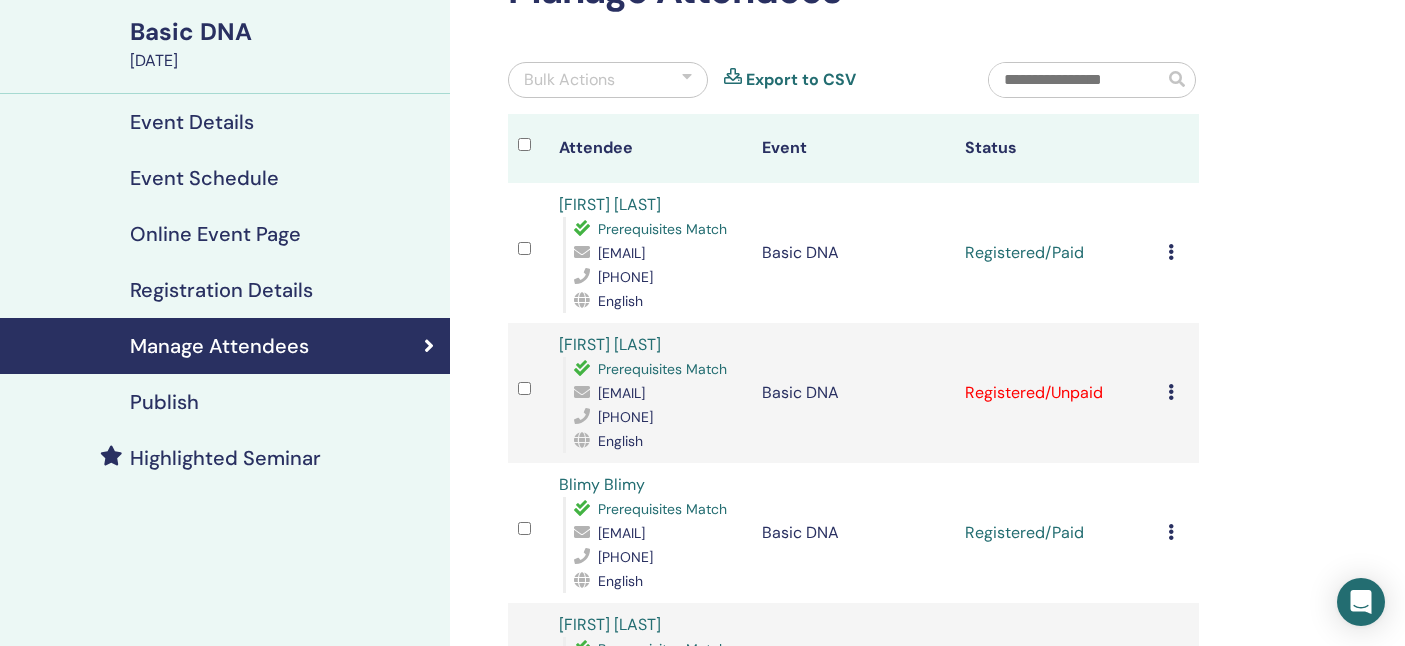 drag, startPoint x: 741, startPoint y: 419, endPoint x: 574, endPoint y: 427, distance: 167.19151 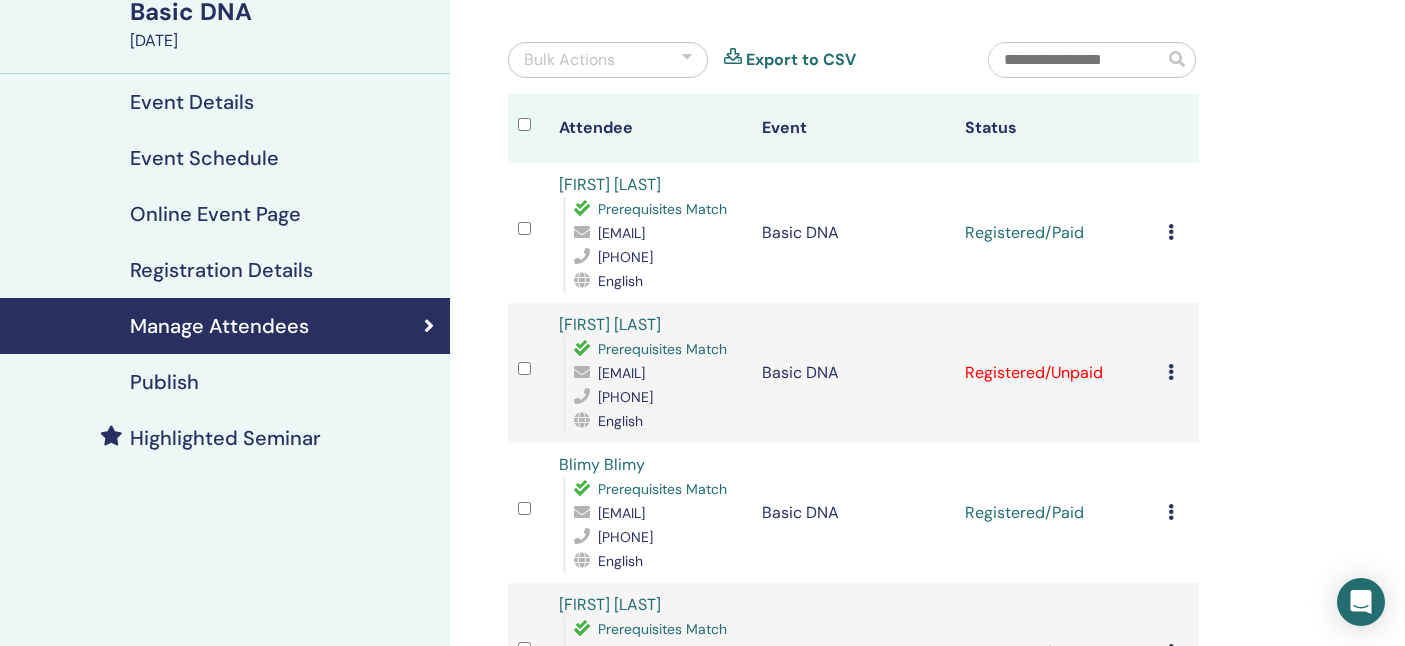 scroll, scrollTop: 158, scrollLeft: 0, axis: vertical 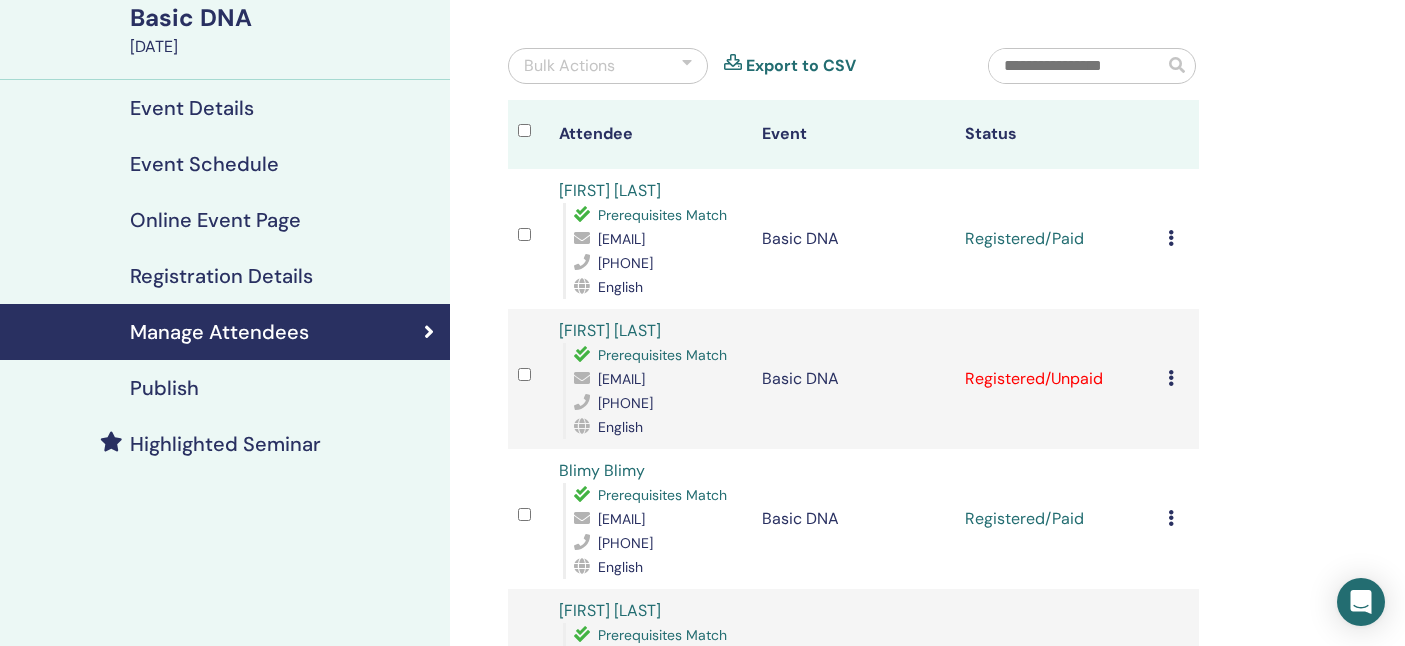 click on "[FIRST] [LAST]" at bounding box center [610, 190] 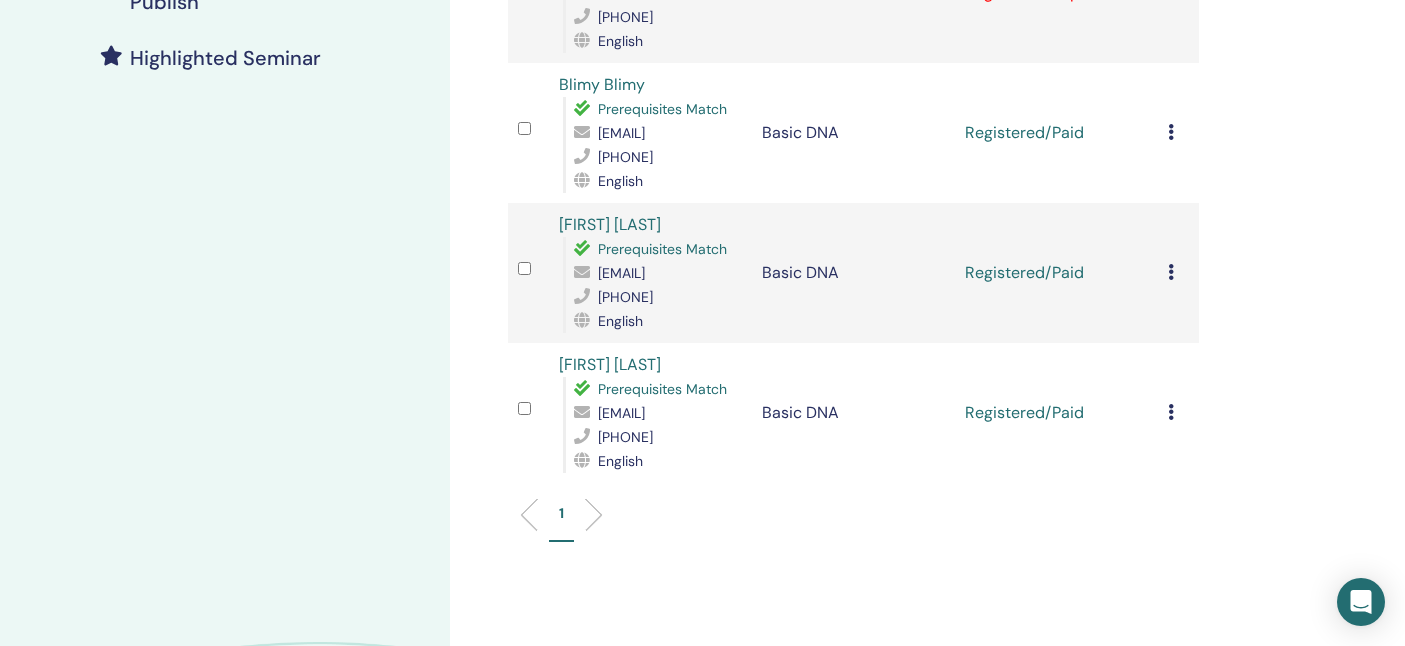 scroll, scrollTop: 542, scrollLeft: 0, axis: vertical 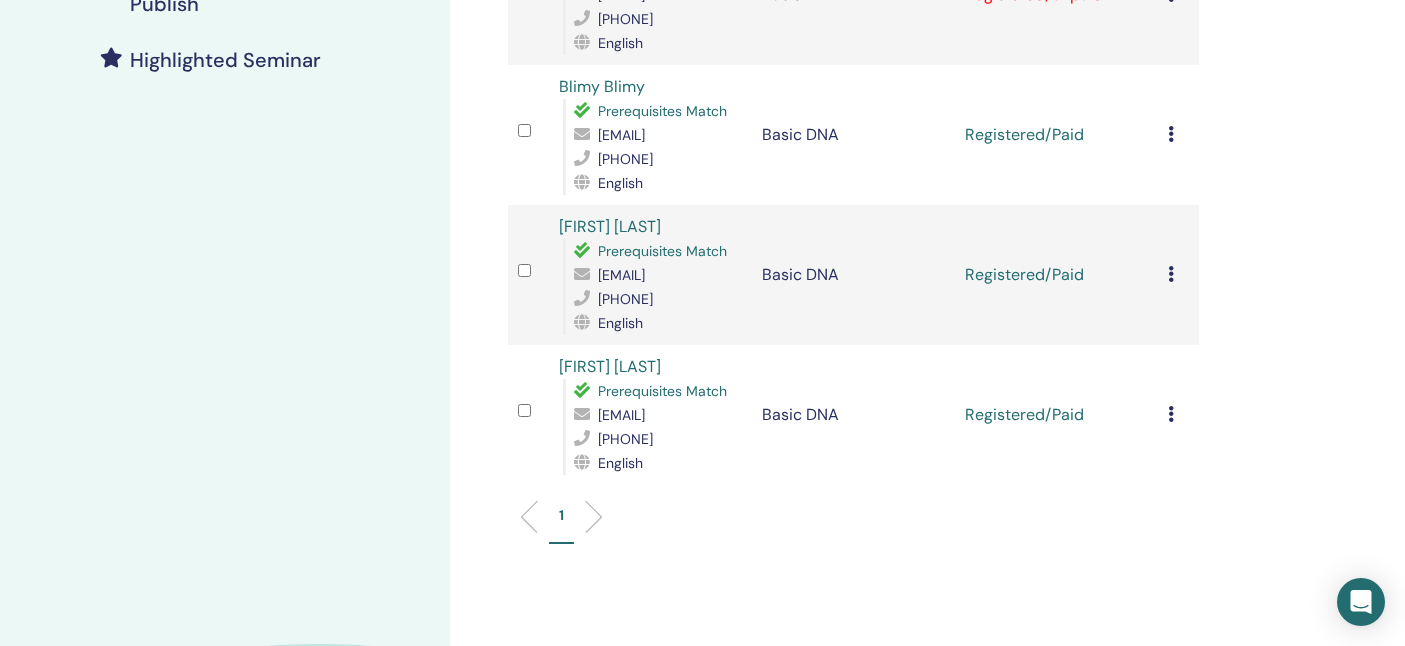 click at bounding box center [586, 274] 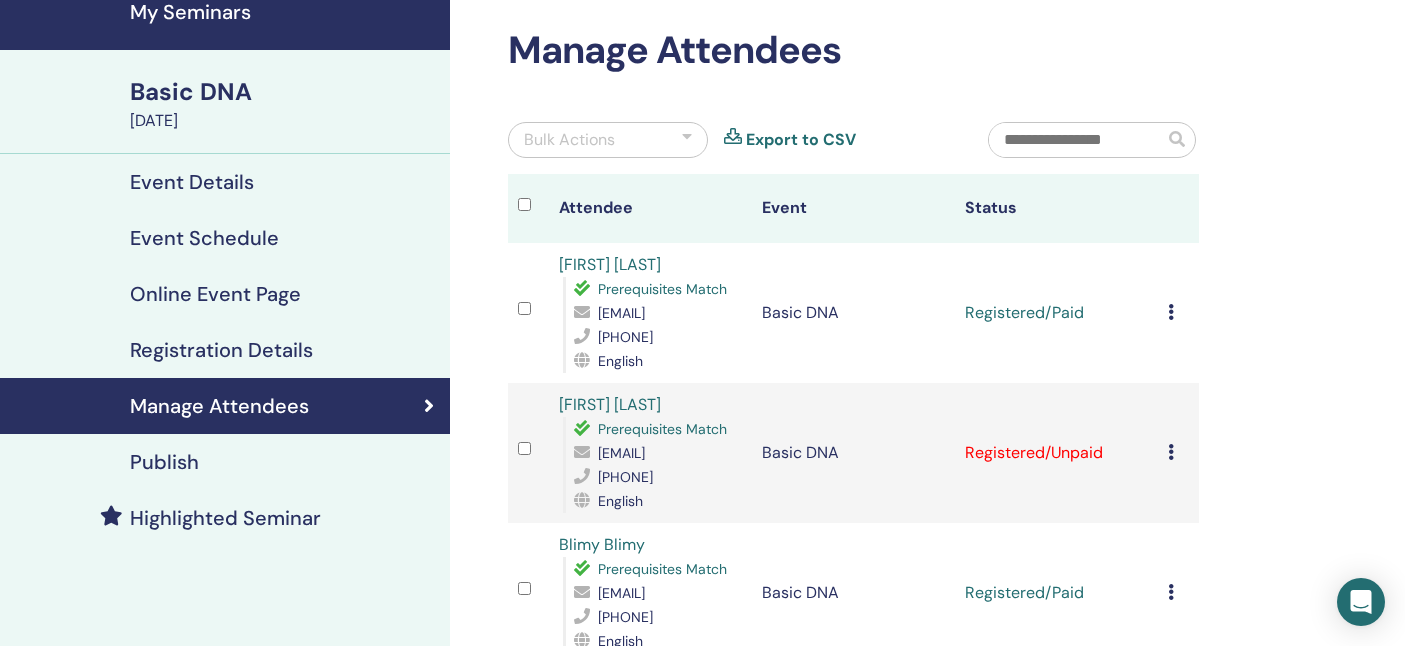 scroll, scrollTop: 47, scrollLeft: 0, axis: vertical 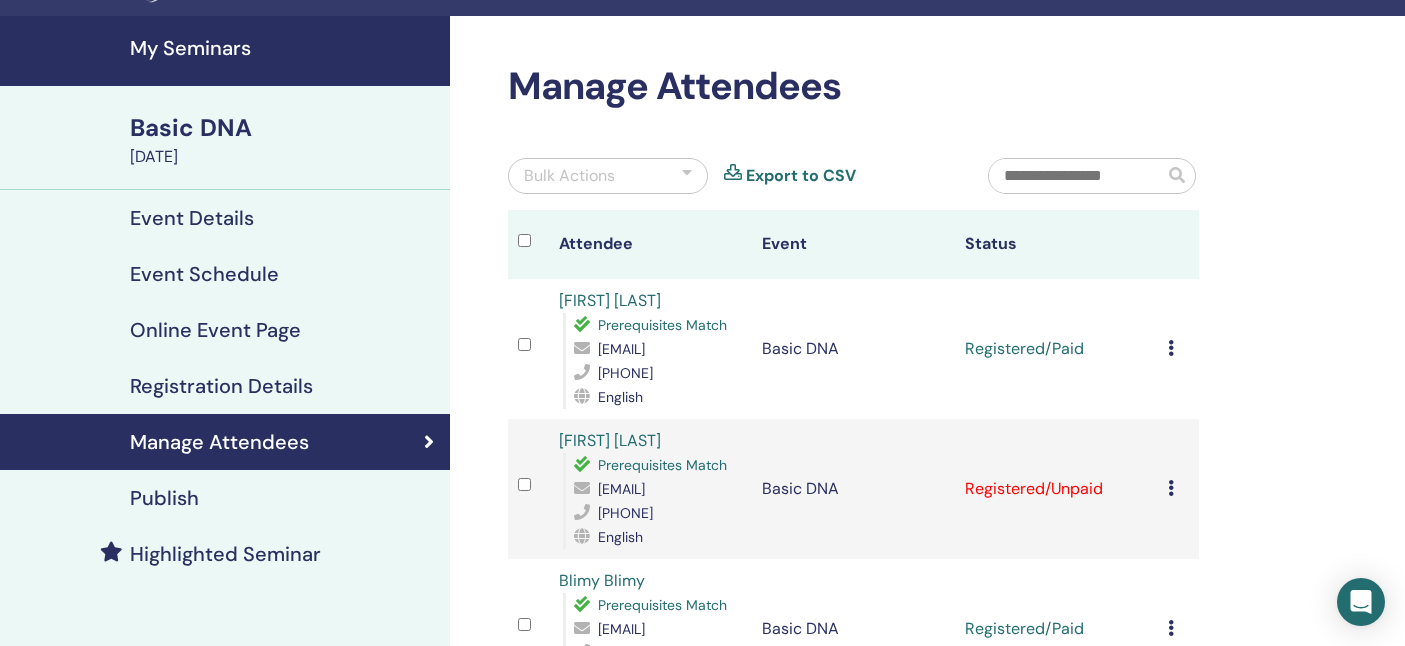 click on "Event Details" at bounding box center (192, 218) 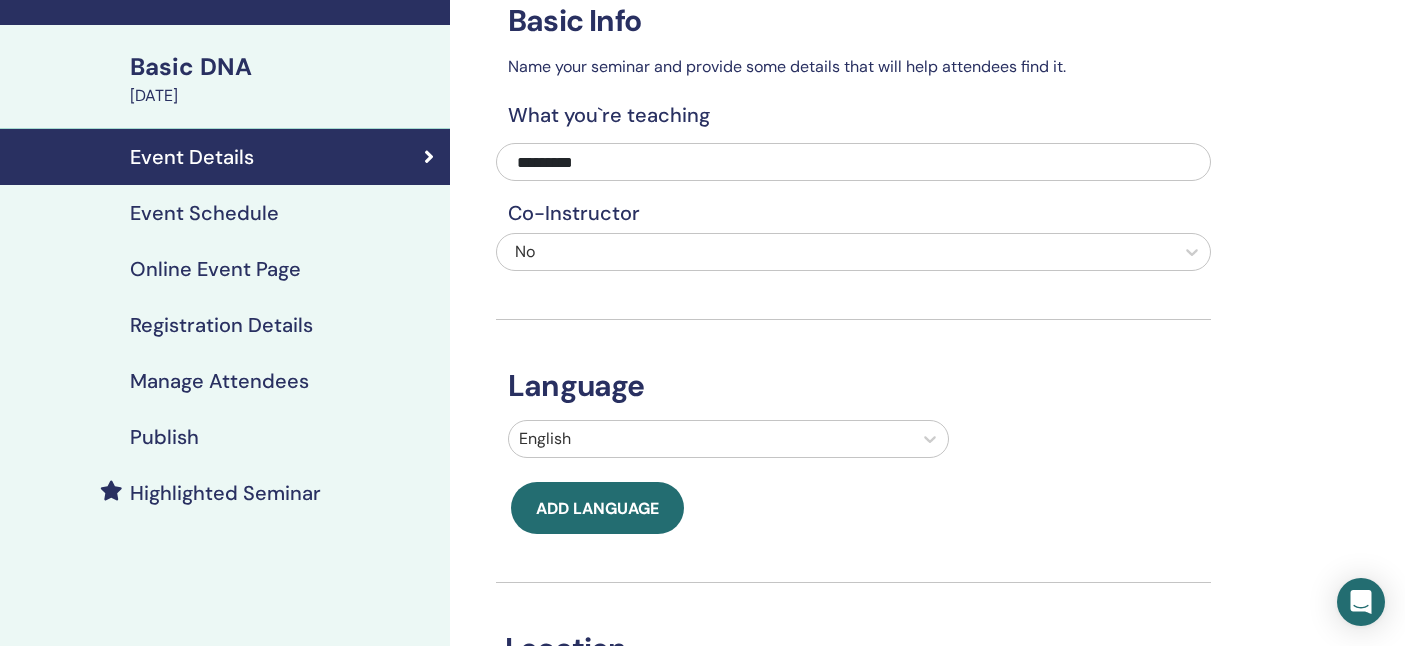 scroll, scrollTop: 0, scrollLeft: 0, axis: both 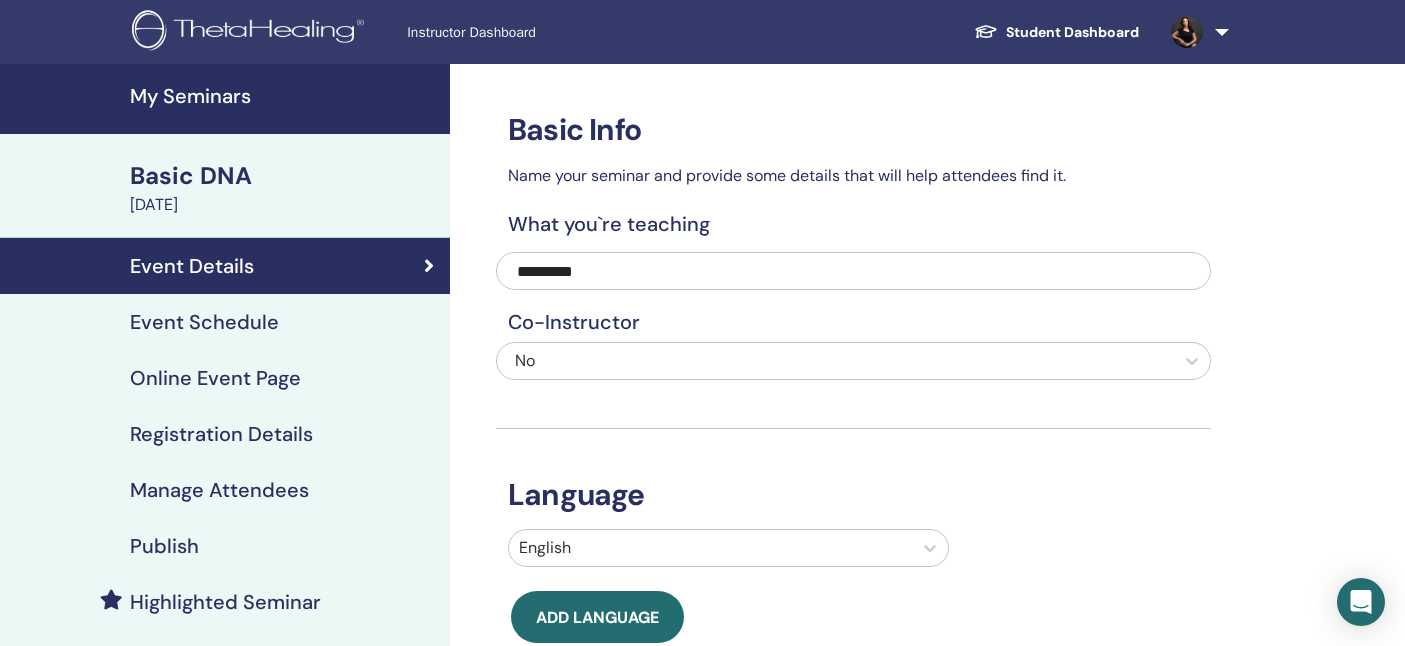 click on "Event Schedule" at bounding box center (204, 322) 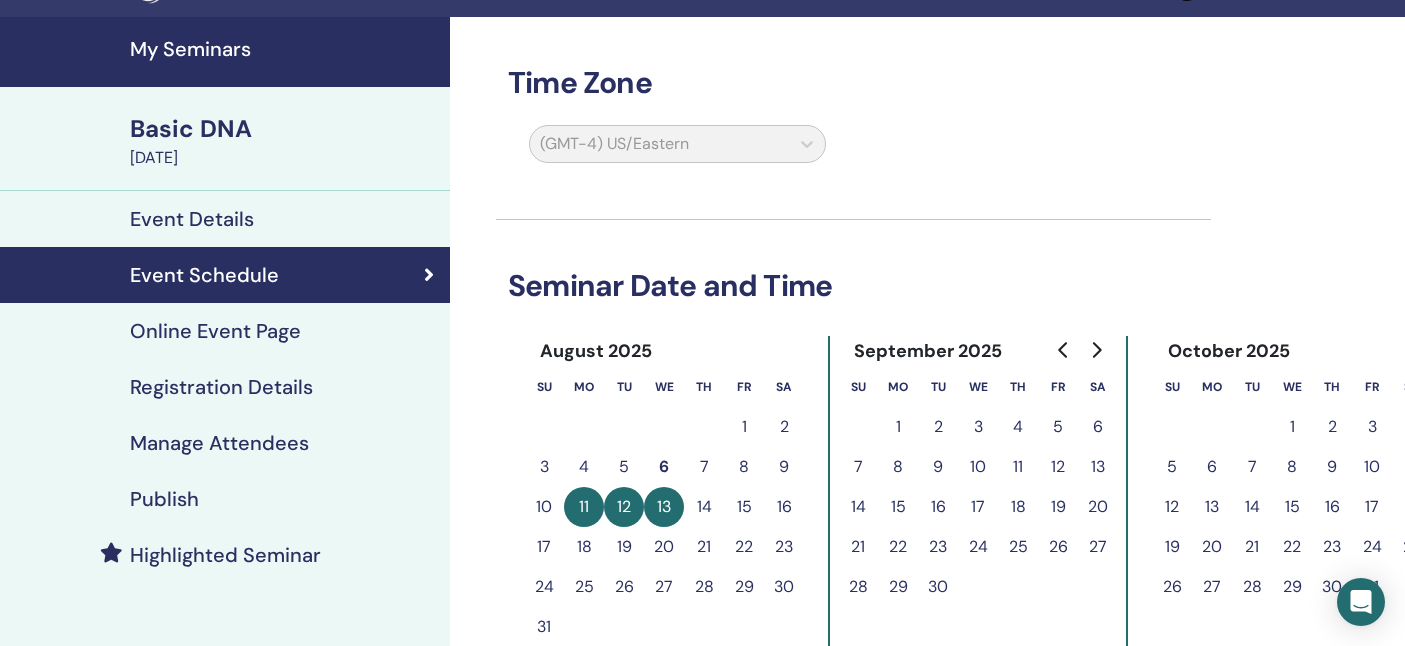 scroll, scrollTop: 0, scrollLeft: 0, axis: both 